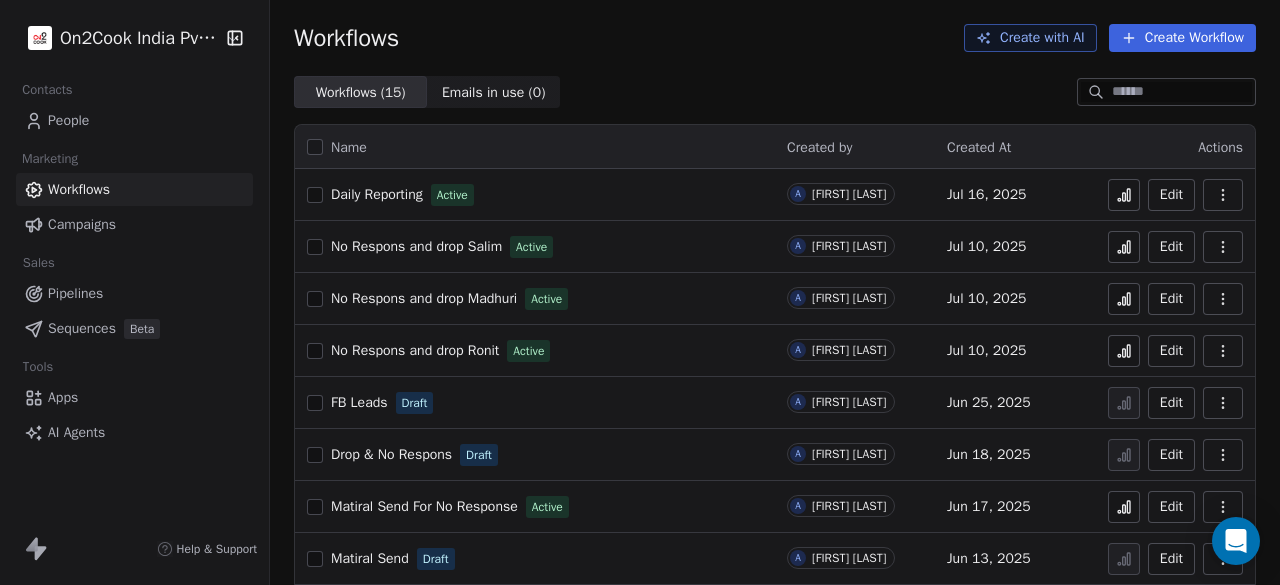 scroll, scrollTop: 0, scrollLeft: 0, axis: both 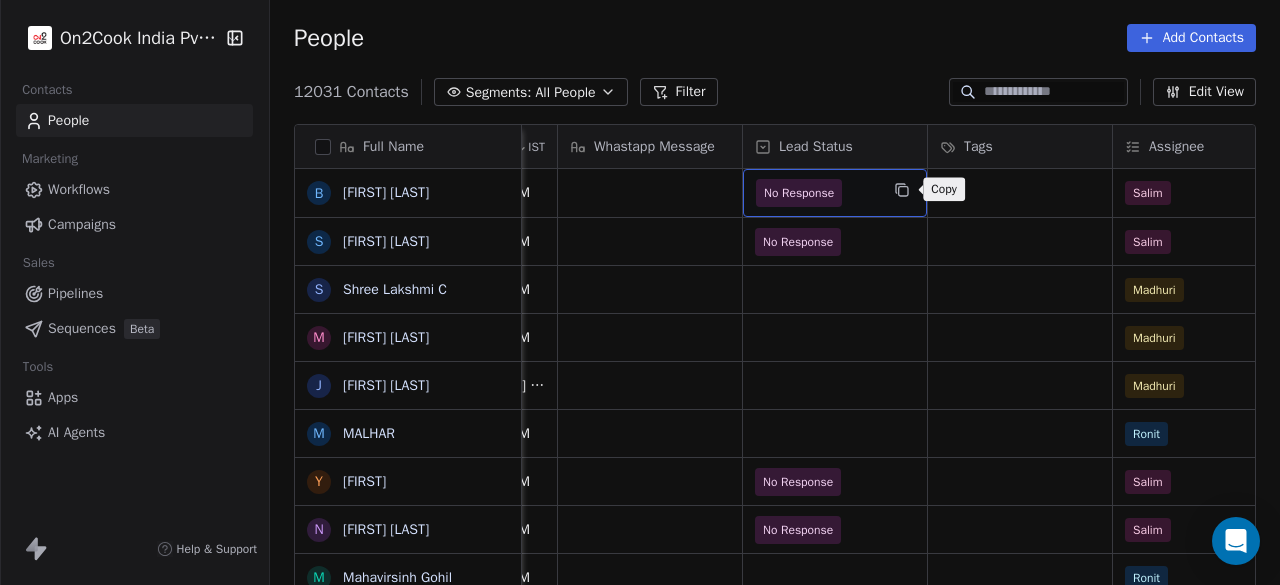 click 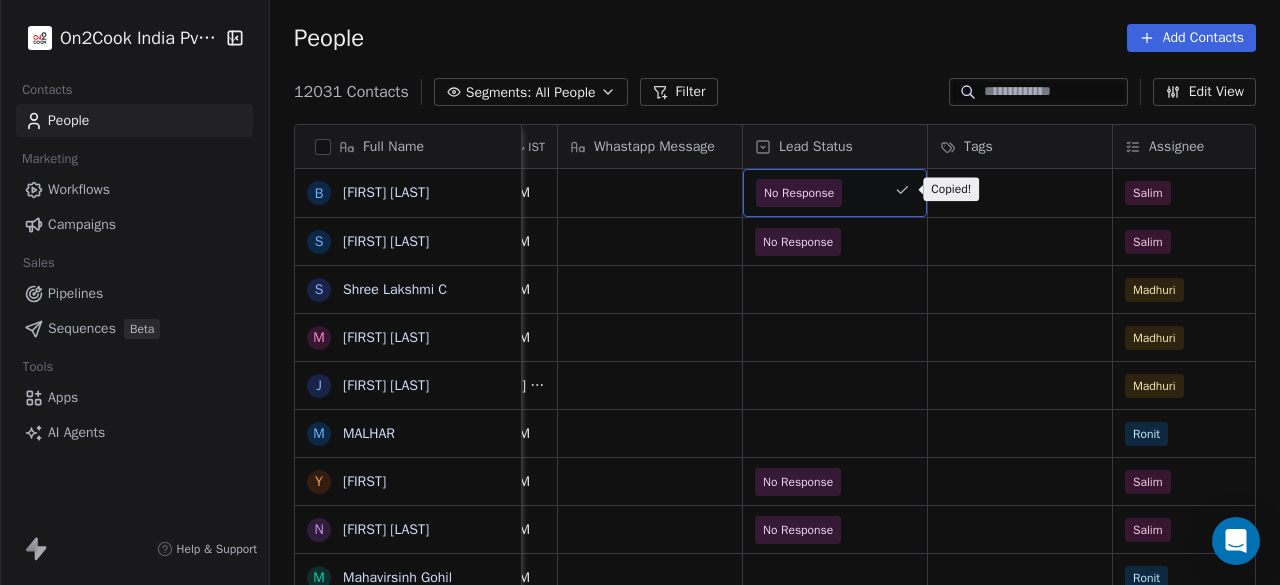 click 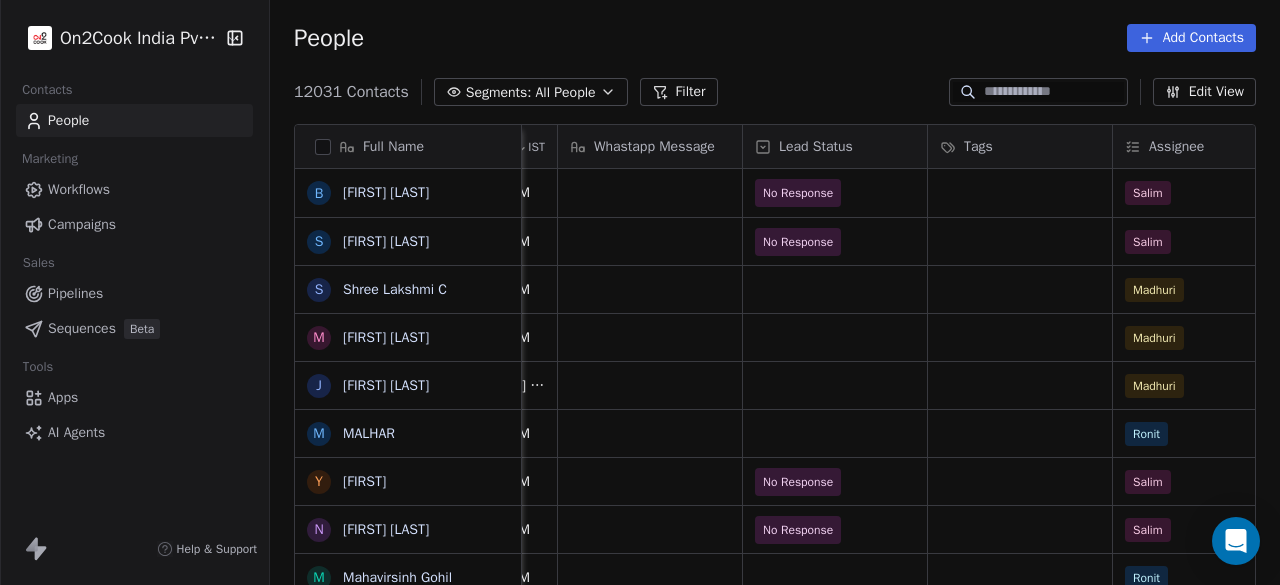 click 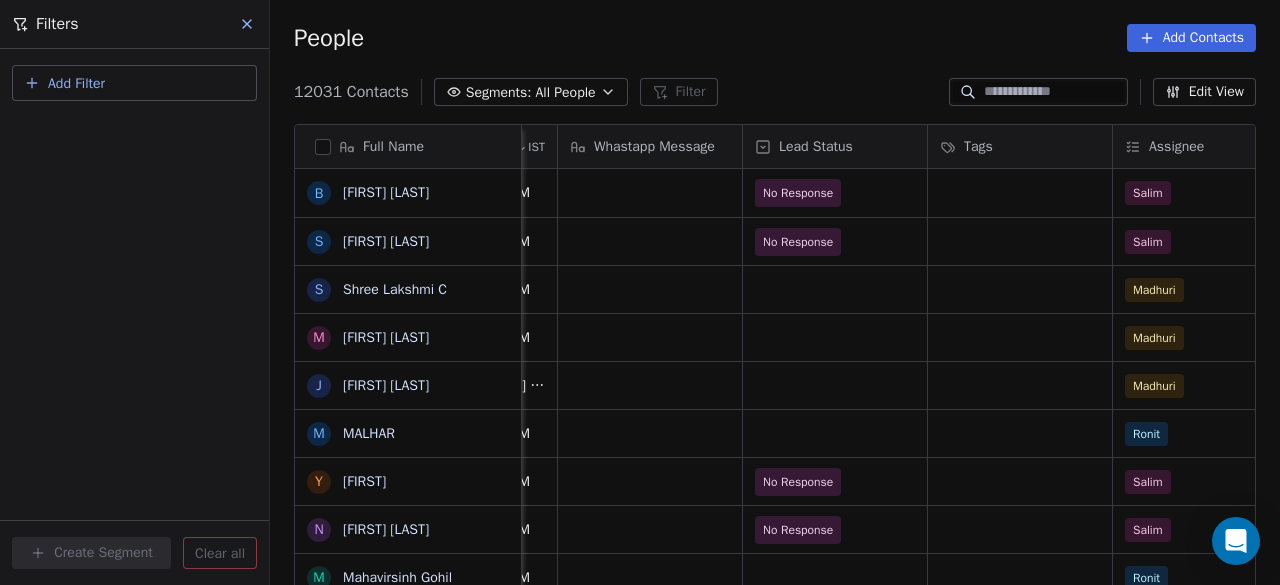click on "Add Filter" at bounding box center (134, 83) 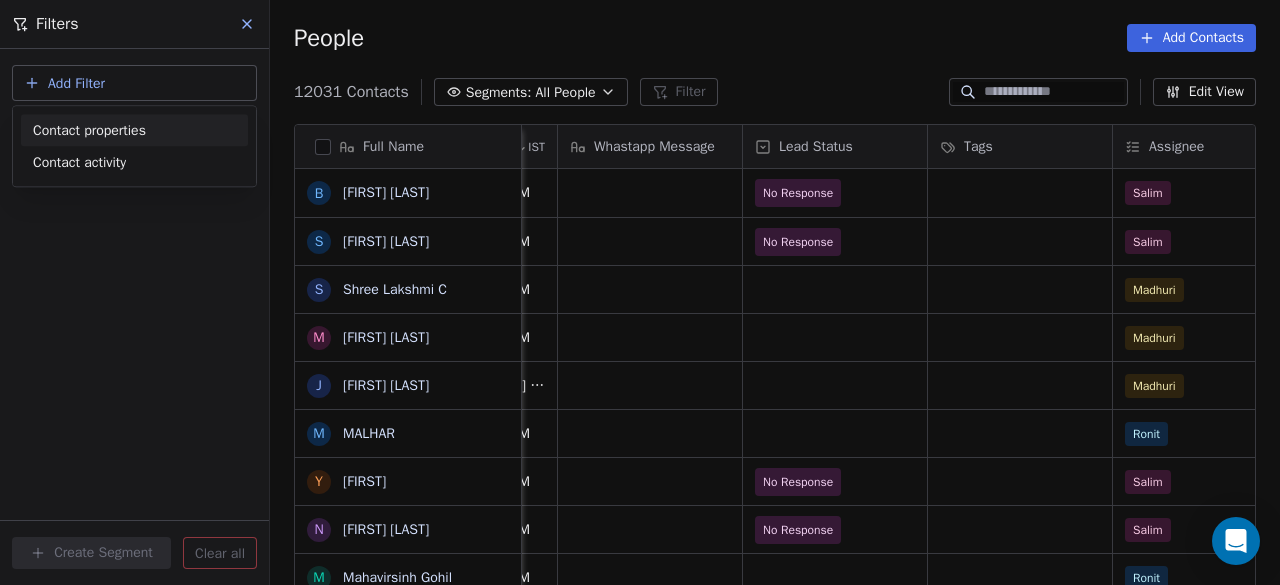 click on "Contact properties" at bounding box center [89, 130] 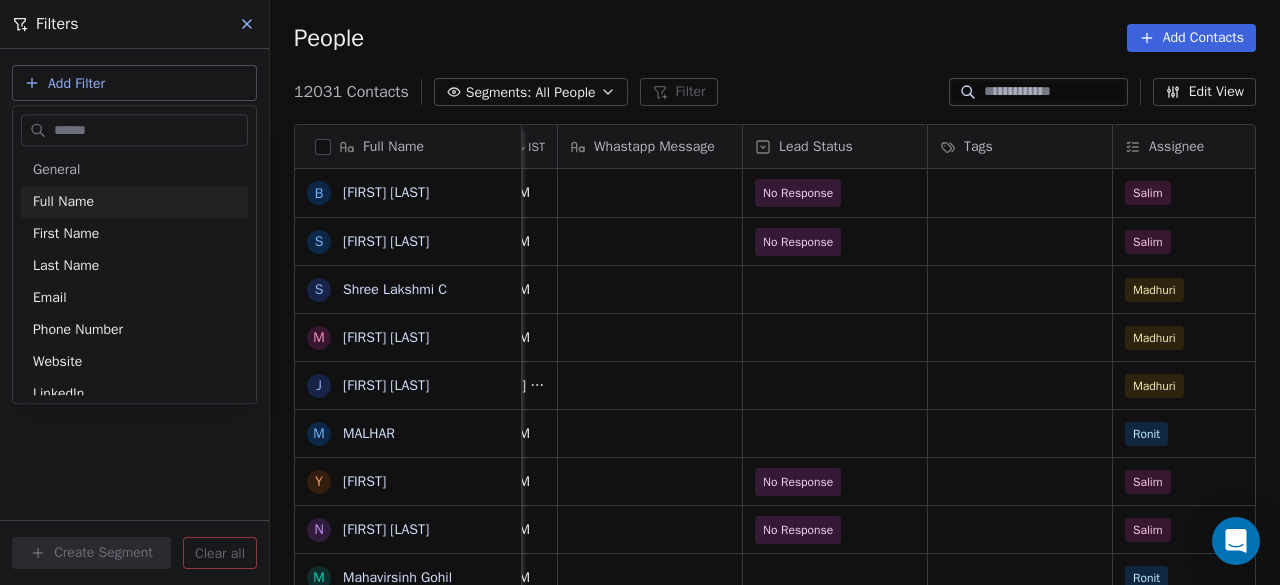 click at bounding box center [148, 130] 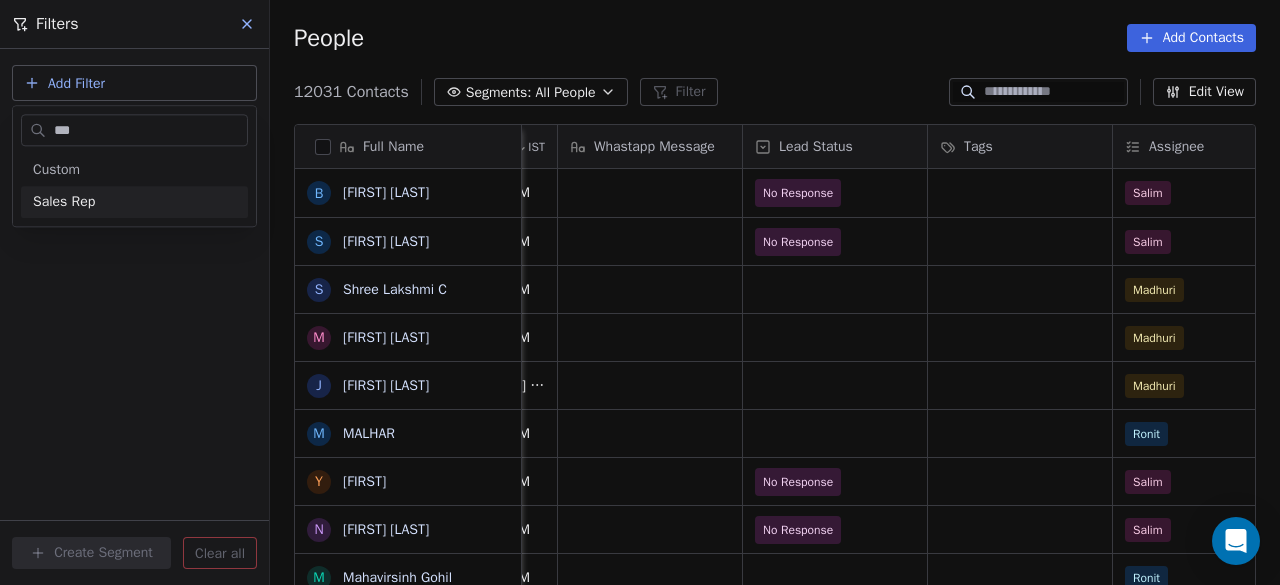type on "***" 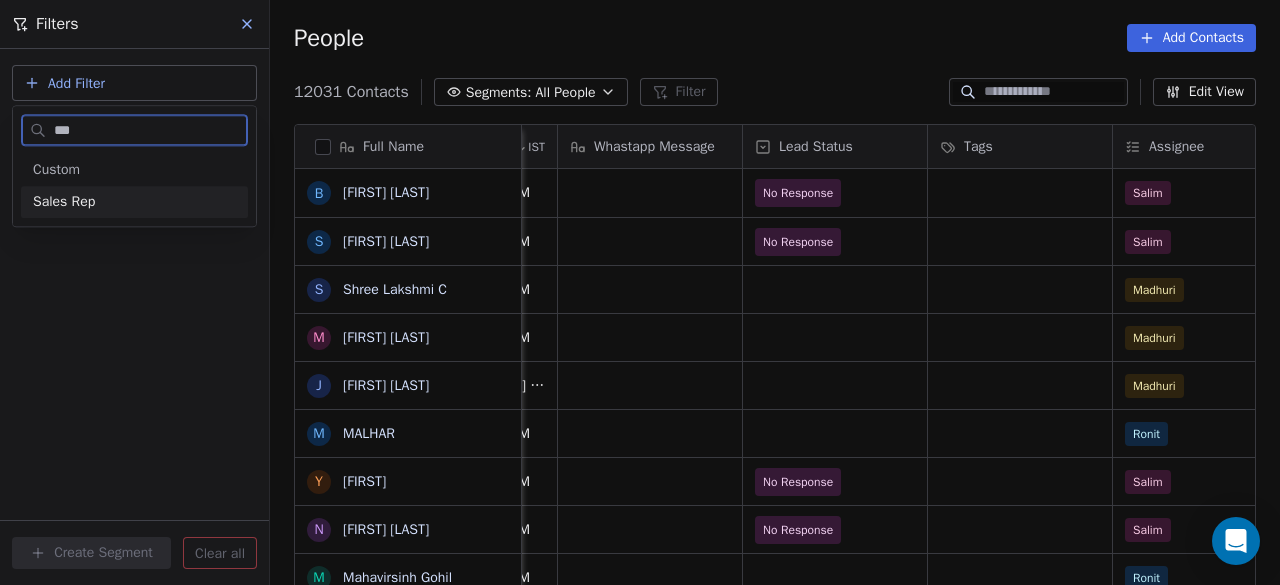 click on "Sales Rep" at bounding box center [134, 202] 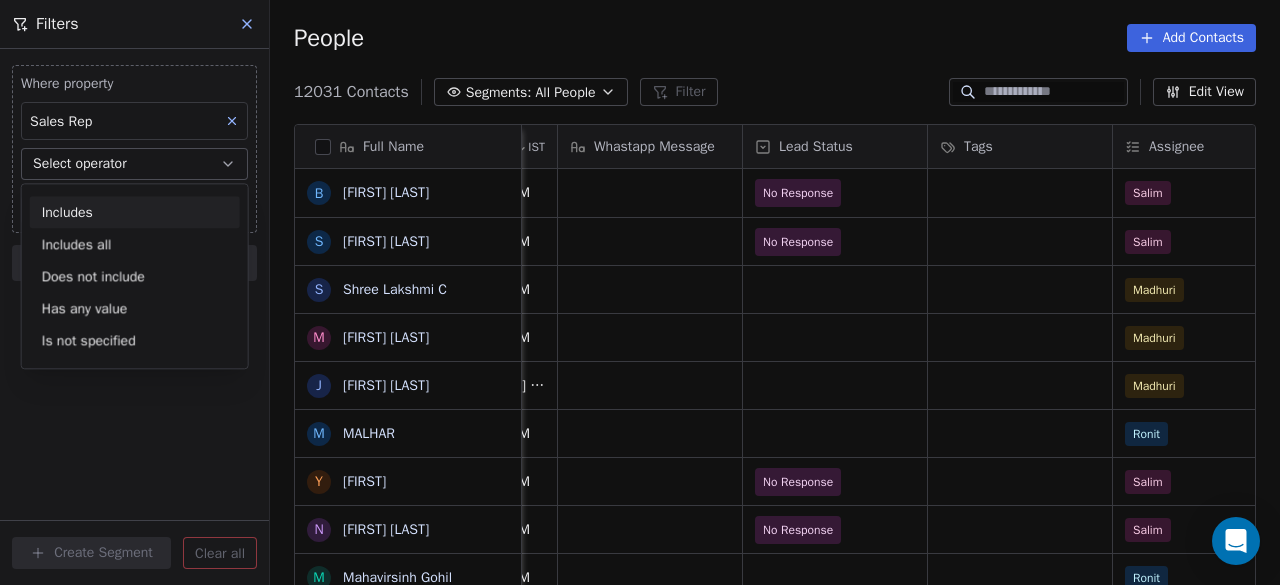 click on "Includes" at bounding box center [135, 212] 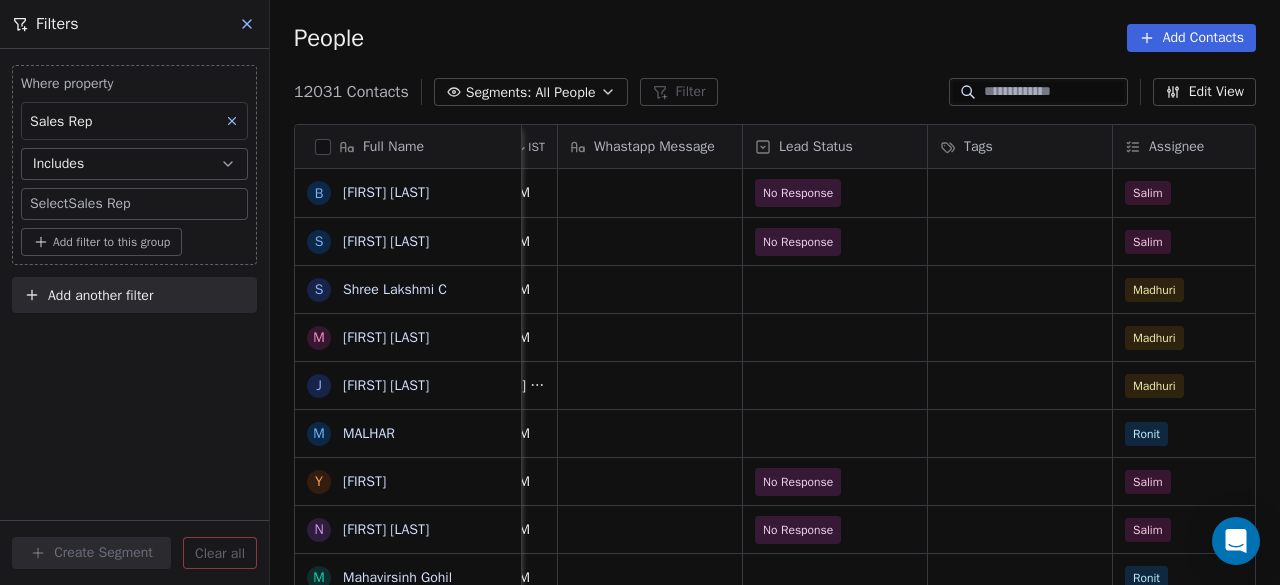 click on "Add filter to this group" at bounding box center [111, 242] 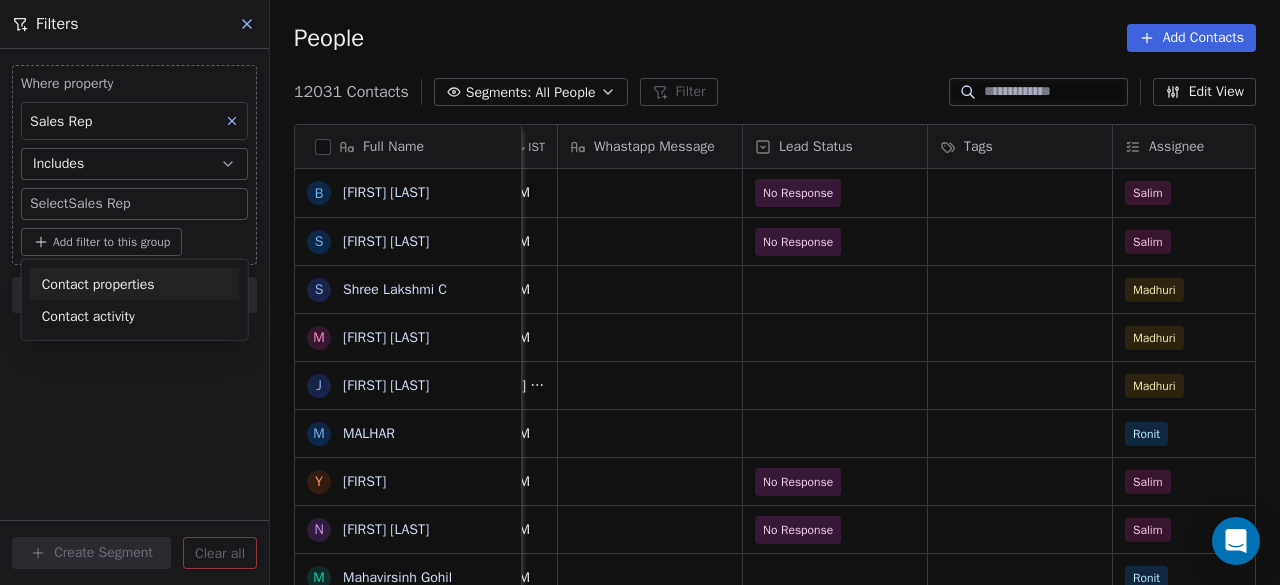 click on "Full Name B [FIRST] [LAST] S [FIRST] [LAST] S [FIRST] [LAST] C [FIRST] [LAST] M [FIRST] [LAST] M [FIRST] [LAST] Y [FIRST] [LAST] N [FIRST] [LAST] M [FIRST] [LAST] N [FIRST] [LAST] p price R [FIRST] [LAST] A [FIRST] [LAST] [TITLE] - Recruitment Head - Divine IT HR Solutions A [FIRST] [LAST] [TITLE] - Recruitment Head - Divine IT HR Solutions A [FIRST] [LAST] [TITLE] - Recruitment Head - Divine IT HR Solutions A [FIRST] [LAST] [TITLE] - Recruitment Head - Divine IT HR Solutions A [FIRST] [LAST] [TITLE] - Recruitment Head - Divine IT HR Solutions a [FIRST] [LAST] a [FIRST] [LAST] V [FIRST] [LAST] S [FIRST] [LAST] M [FIRST] [LAST] T [FIRST] [LAST] J [FIRST] [LAST] p r R U A IST" at bounding box center [640, 292] 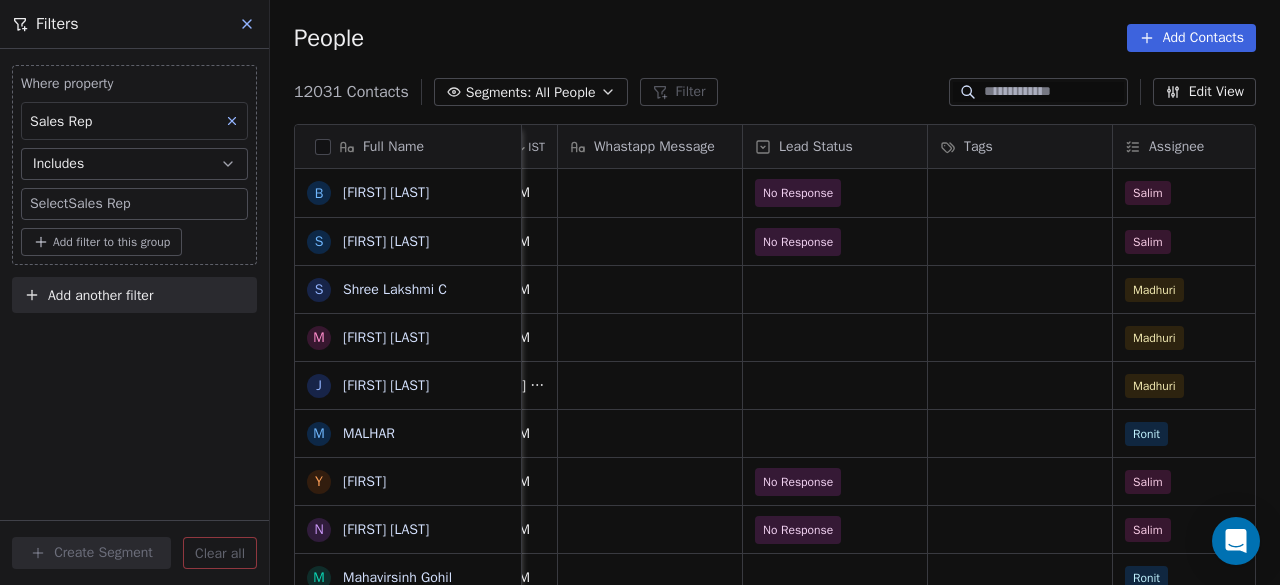 click on "Full Name B [FIRST] [LAST] S [FIRST] [LAST] S [FIRST] [LAST] C [FIRST] [LAST] M [FIRST] [LAST] M [FIRST] [LAST] Y [FIRST] [LAST] N [FIRST] [LAST] M [FIRST] [LAST] N [FIRST] [LAST] p price R [FIRST] [LAST] A [FIRST] [LAST] [TITLE] - Recruitment Head - Divine IT HR Solutions A [FIRST] [LAST] [TITLE] - Recruitment Head - Divine IT HR Solutions A [FIRST] [LAST] [TITLE] - Recruitment Head - Divine IT HR Solutions A [FIRST] [LAST] [TITLE] - Recruitment Head - Divine IT HR Solutions A [FIRST] [LAST] [TITLE] - Recruitment Head - Divine IT HR Solutions a [FIRST] [LAST] a [FIRST] [LAST] V [FIRST] [LAST] S [FIRST] [LAST] M [FIRST] [LAST] T [FIRST] [LAST] J [FIRST] [LAST] p r R U A IST" at bounding box center (640, 292) 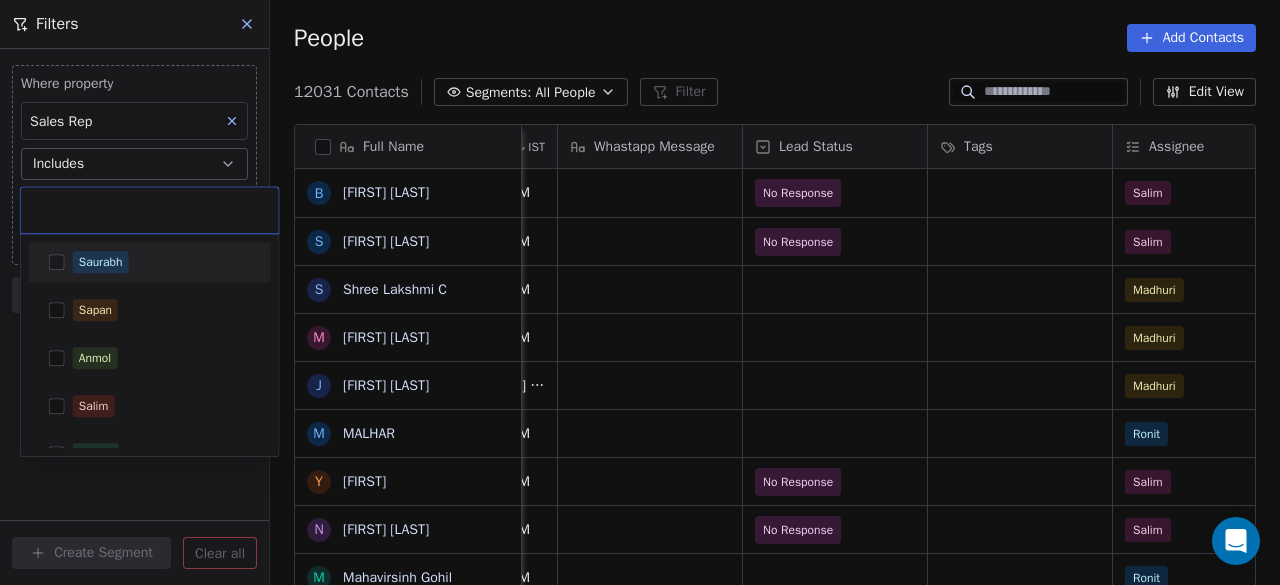 click at bounding box center (150, 210) 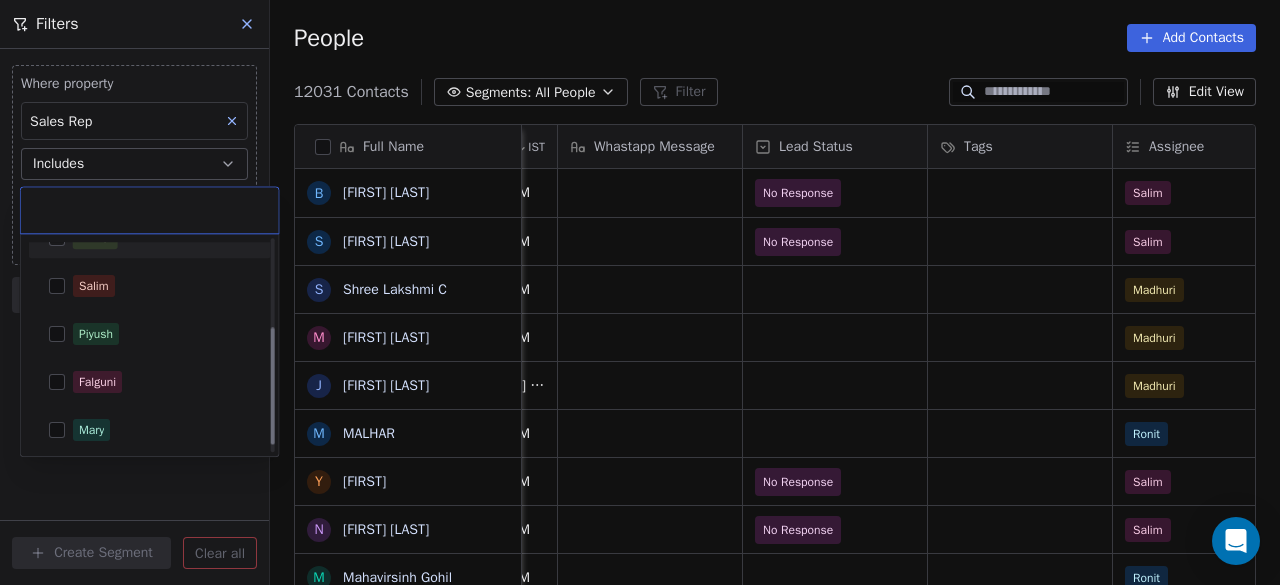 scroll, scrollTop: 169, scrollLeft: 0, axis: vertical 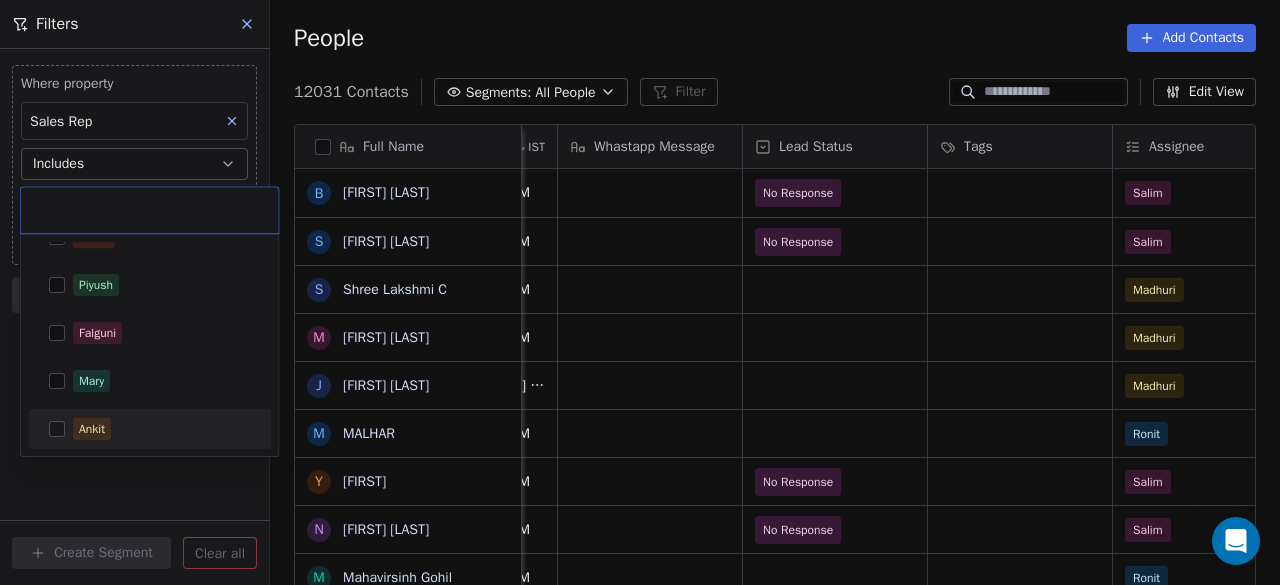 click on "Ankit" at bounding box center (150, 429) 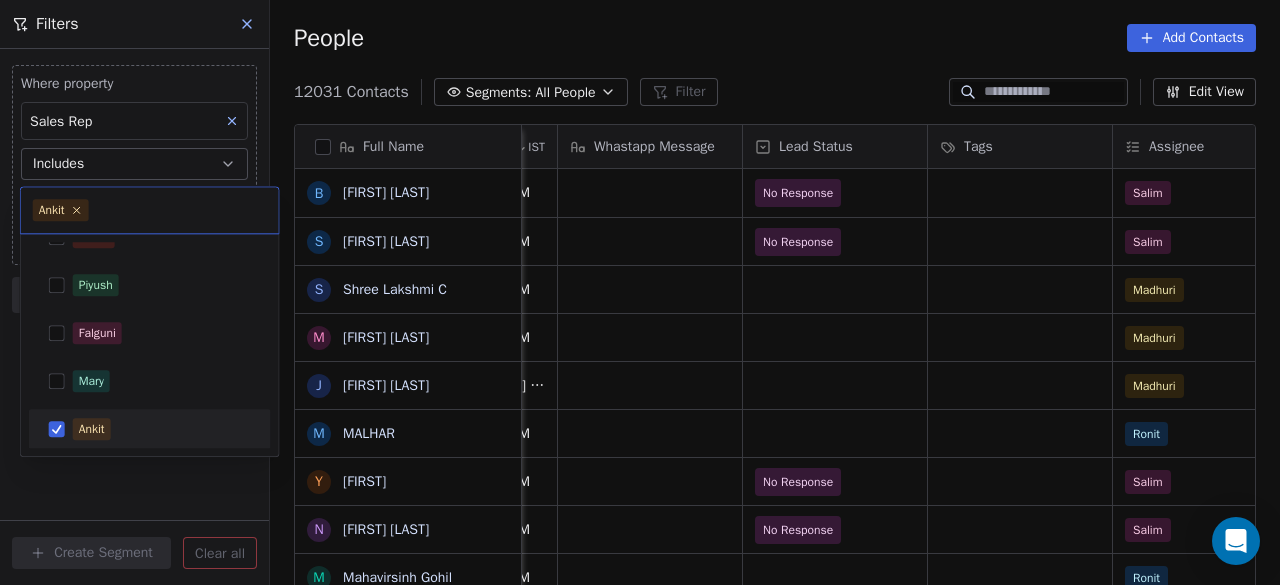 click on "Full Name B [FIRST] [LAST] S [FIRST] [LAST] S [FIRST] [LAST] C [FIRST] [LAST] M [FIRST] [LAST] M [FIRST] [LAST] Y [FIRST] [LAST] N [FIRST] [LAST] M [FIRST] [LAST] N [FIRST] [LAST] p price R [FIRST] [LAST] A [FIRST] [LAST] [TITLE] - Recruitment Head - Divine IT HR Solutions A [FIRST] [LAST] [TITLE] - Recruitment Head - Divine IT HR Solutions A [FIRST] [LAST] [TITLE] - Recruitment Head - Divine IT HR Solutions A [FIRST] [LAST] [TITLE] - Recruitment Head - Divine IT HR Solutions A [FIRST] [LAST] [TITLE] - Recruitment Head - Divine IT HR Solutions a [FIRST] [LAST] a [FIRST] [LAST] V [FIRST] [LAST] S [FIRST] [LAST] M [FIRST] [LAST] T [FIRST] [LAST] J [FIRST] [LAST] p r R U A IST" at bounding box center [640, 292] 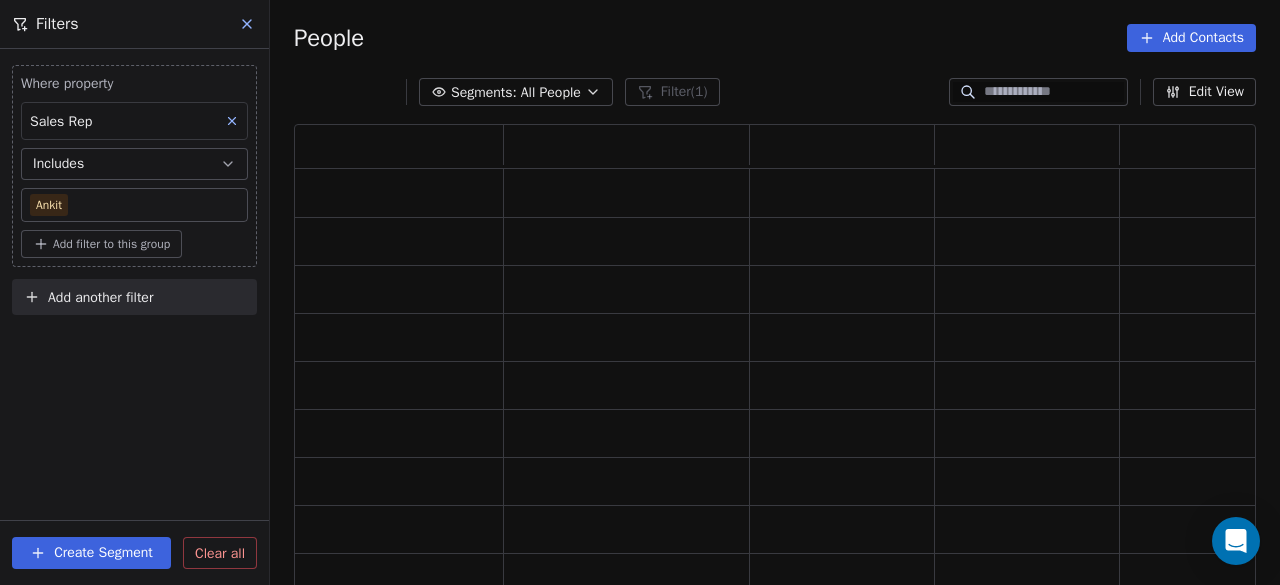 scroll, scrollTop: 16, scrollLeft: 16, axis: both 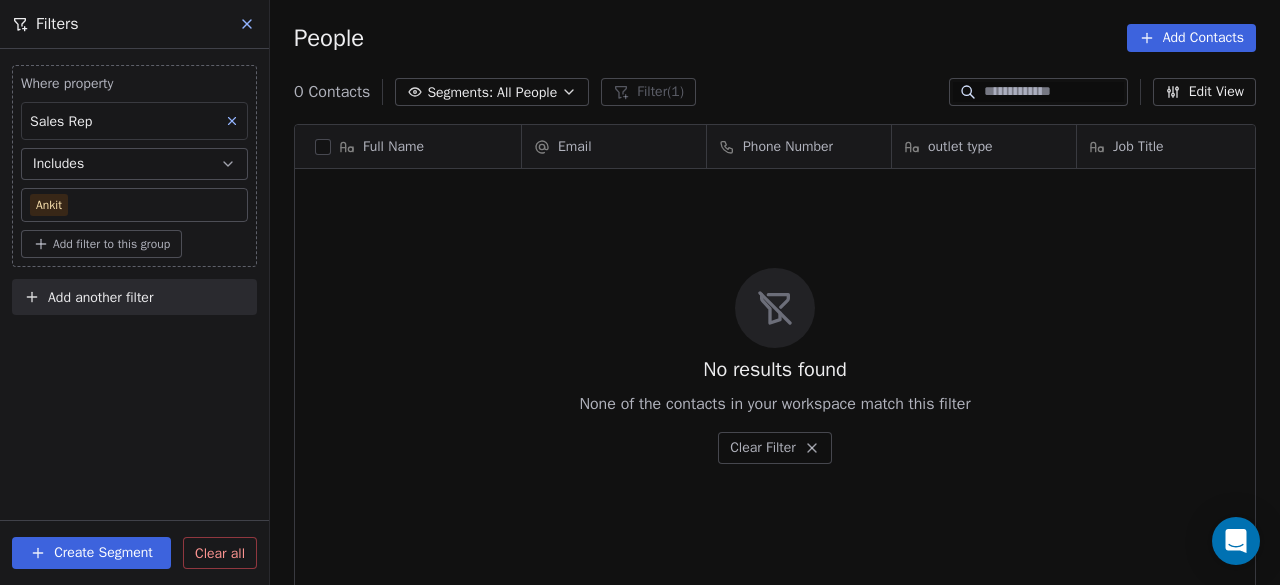 click on "Full Name Email Phone Number outlet type Job Title company name location Location To pick up a draggable item, press the space bar. While dragging, use the arrow keys to move the item. Press space again to drop the item in its new position, or press escape to cancel. No results found None of the contacts in your workspace match this filter" at bounding box center (640, 292) 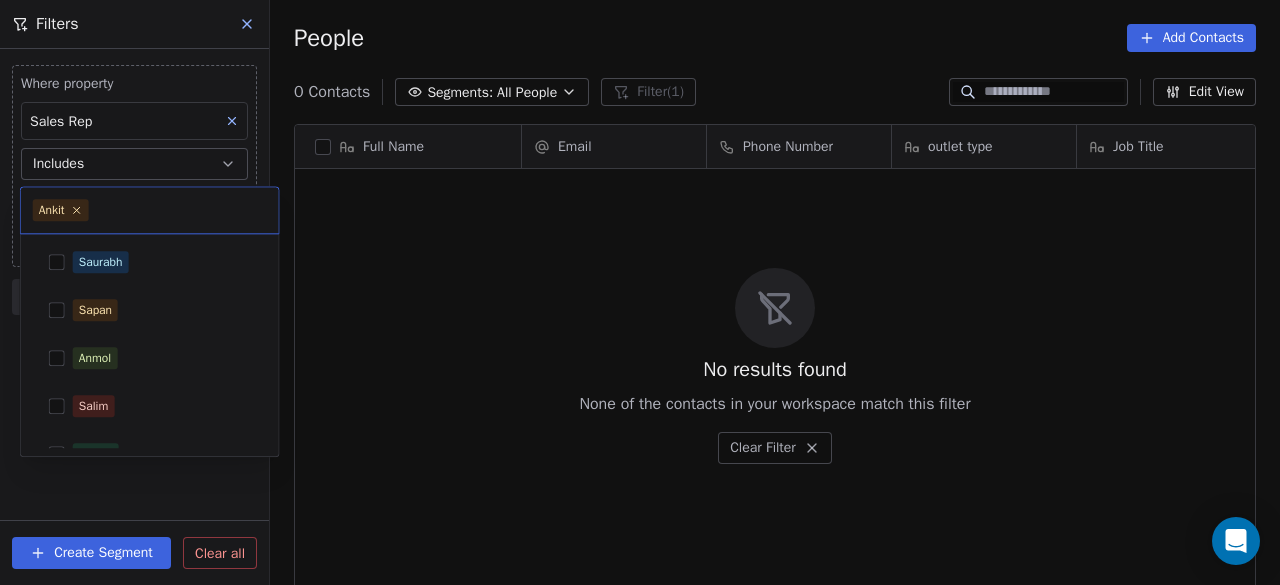 scroll, scrollTop: 169, scrollLeft: 0, axis: vertical 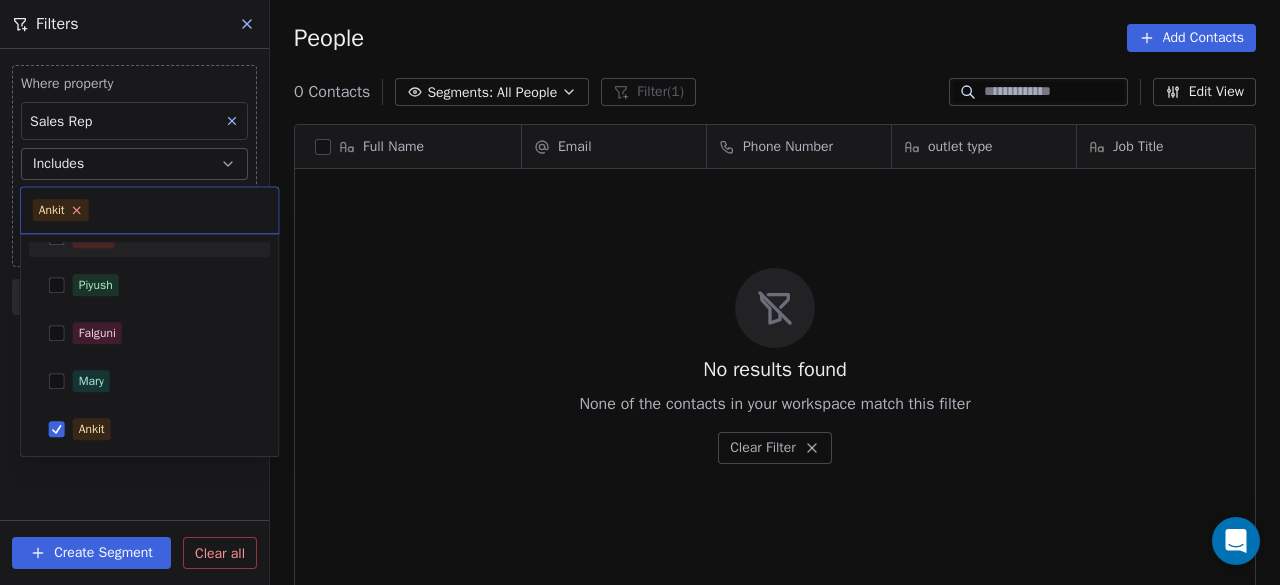 click 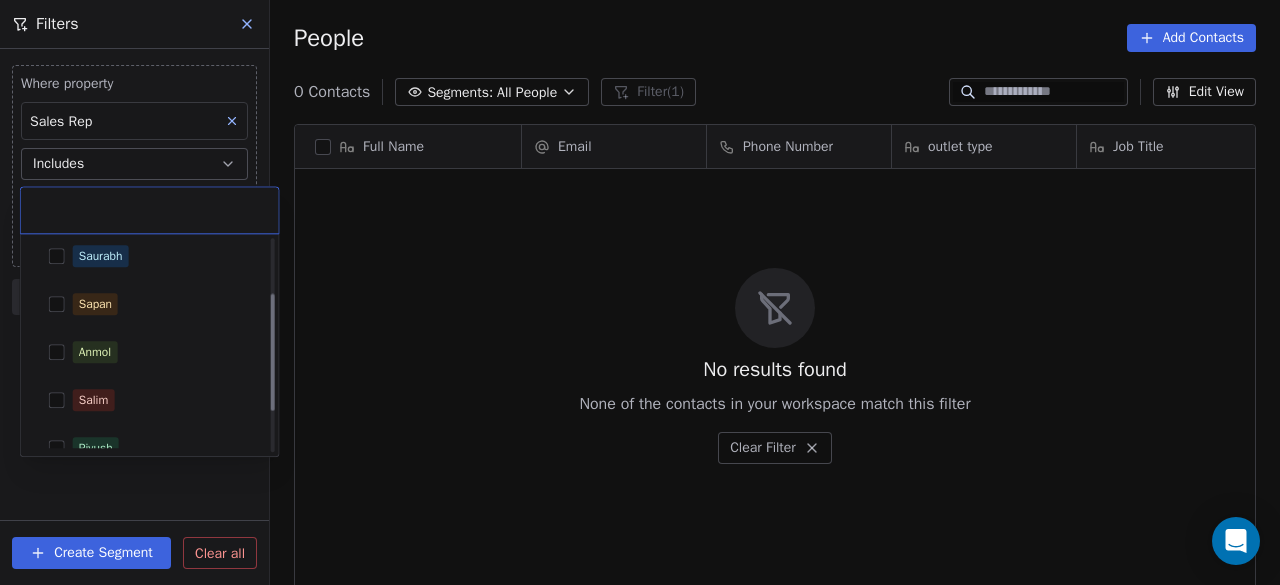 scroll, scrollTop: 0, scrollLeft: 0, axis: both 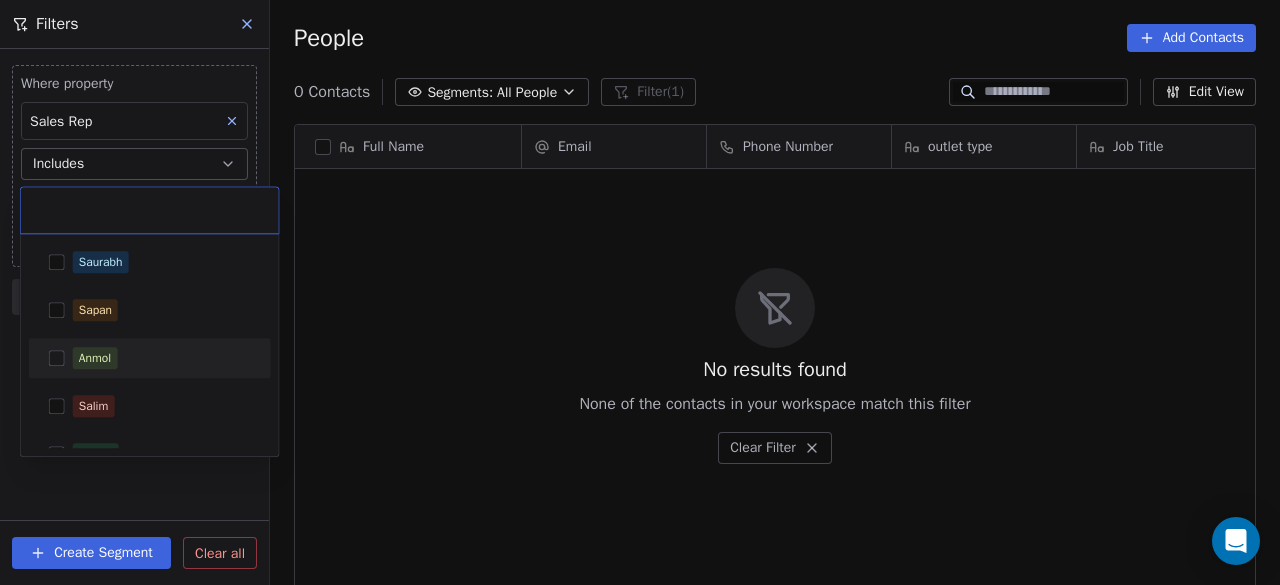 click on "Anmol" at bounding box center [150, 358] 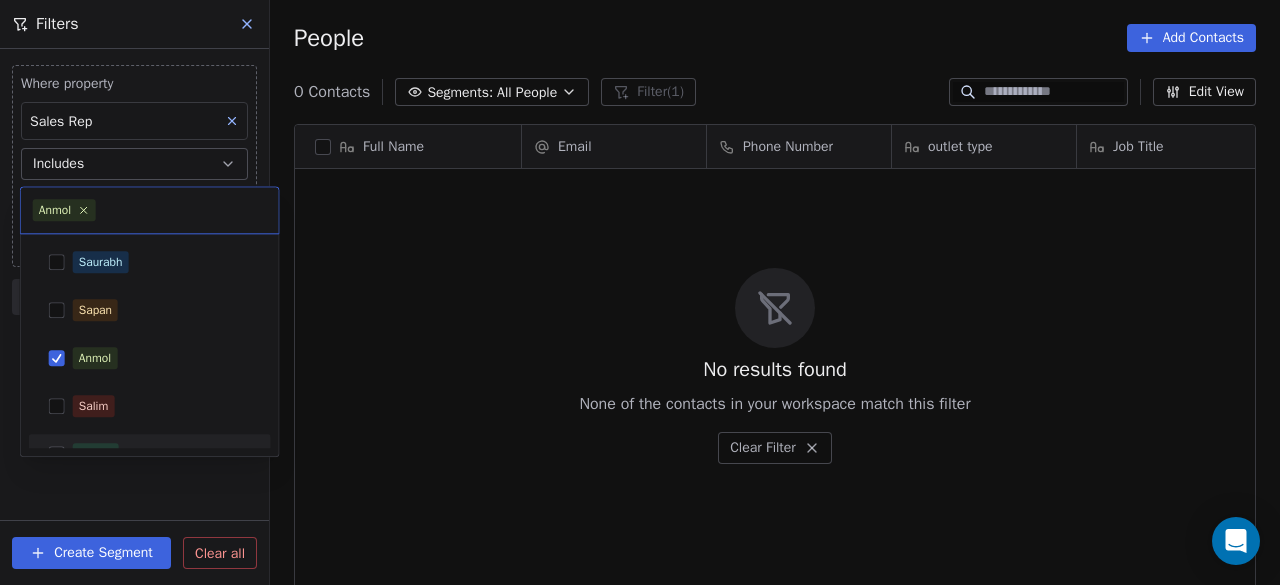 click on "Full Name Email Phone Number outlet type Job Title company name location Location To pick up a draggable item, press the space bar. While dragging, use the arrow keys to move the item. Press space again to drop the item in its new position, or press escape to cancel. No results found None of the contacts in your workspace match this filter Clear Filter [FIRST] [FIRST] [FIRST] [FIRST] [FIRST] [FIRST] [FIRST] [FIRST]" at bounding box center (640, 292) 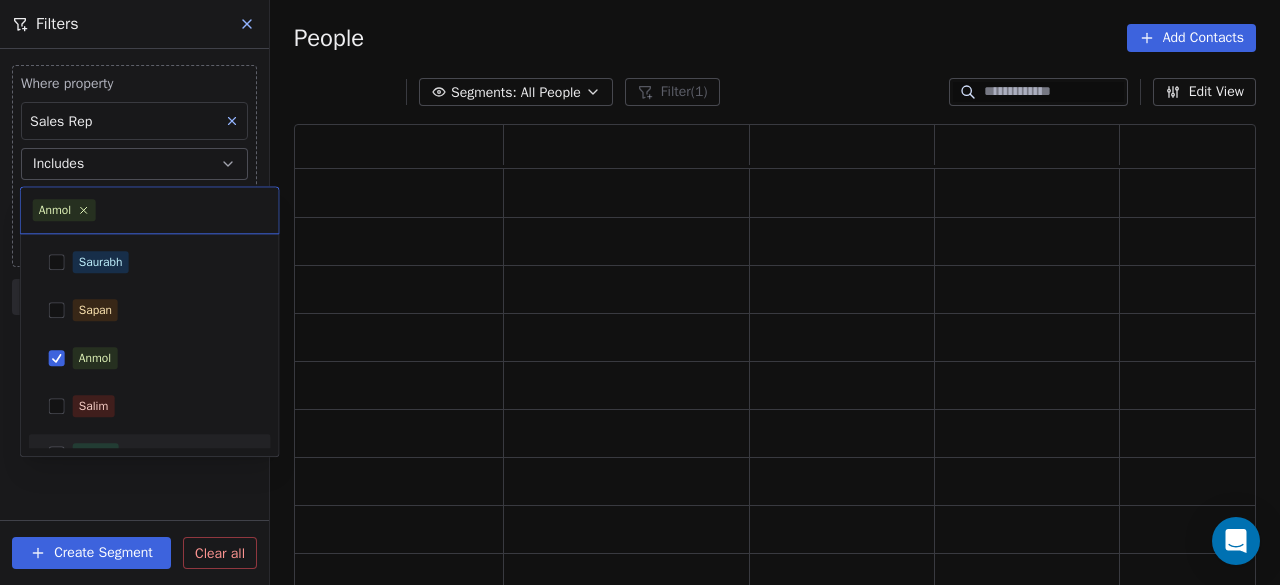 scroll, scrollTop: 16, scrollLeft: 16, axis: both 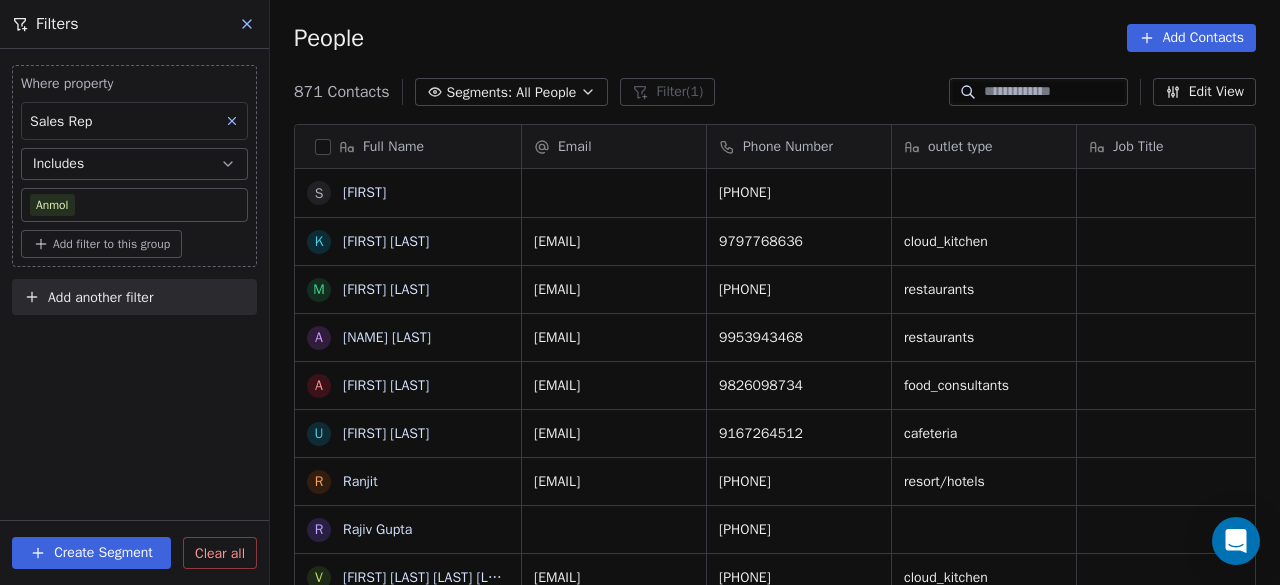 click on "Add filter to this group" at bounding box center [111, 244] 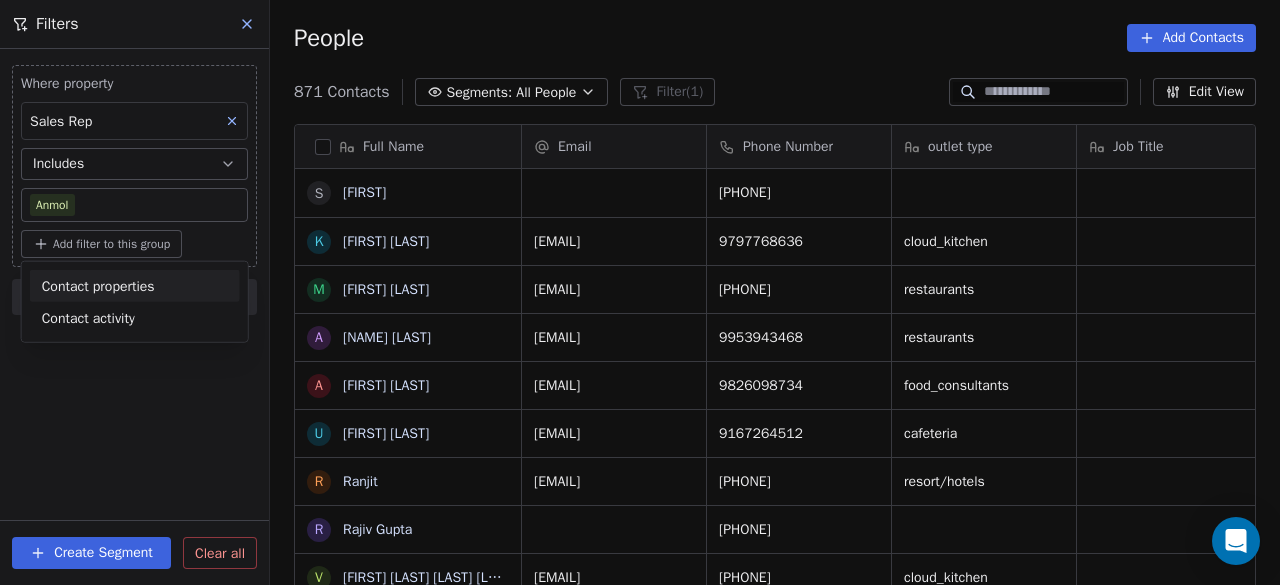 click on "Contact properties" at bounding box center (98, 285) 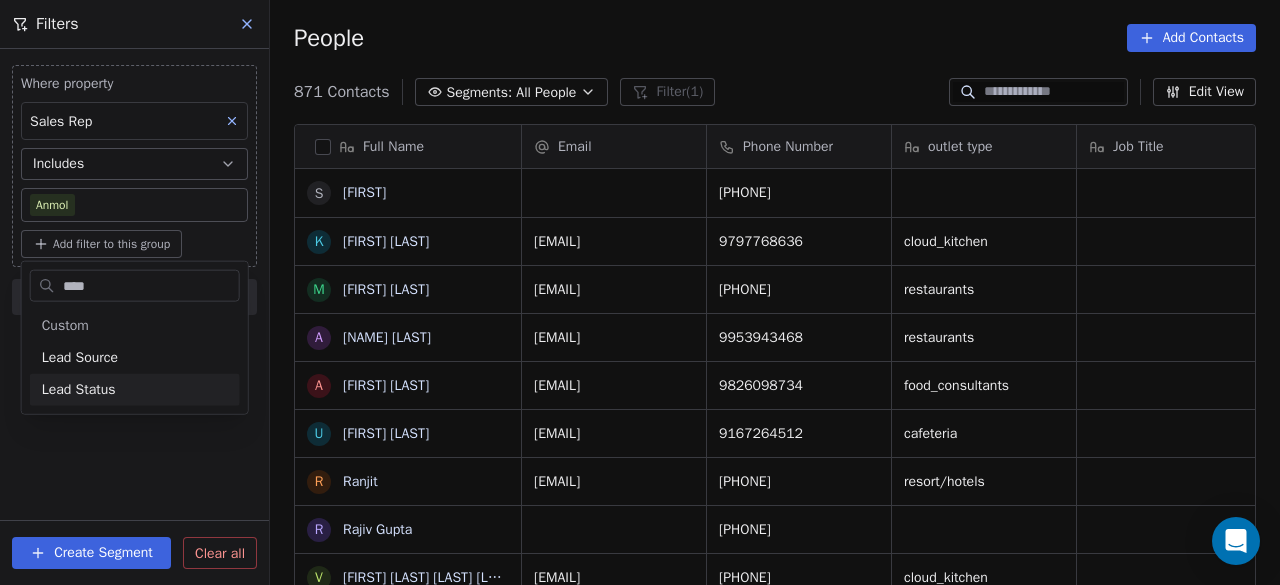 type on "****" 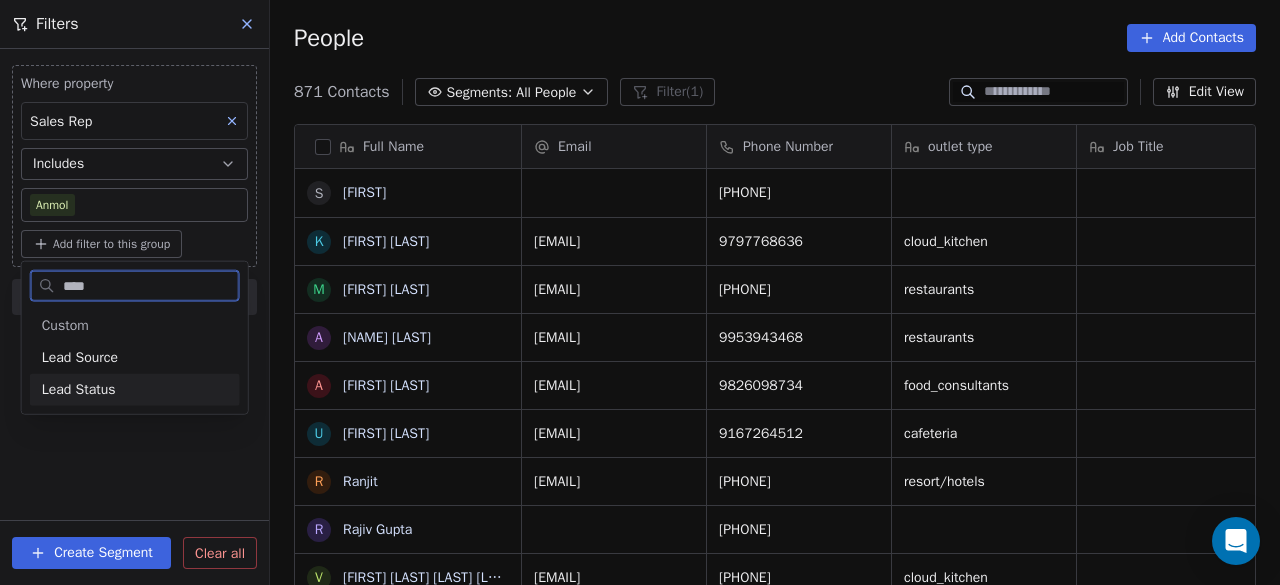 click on "Lead Status" at bounding box center (79, 390) 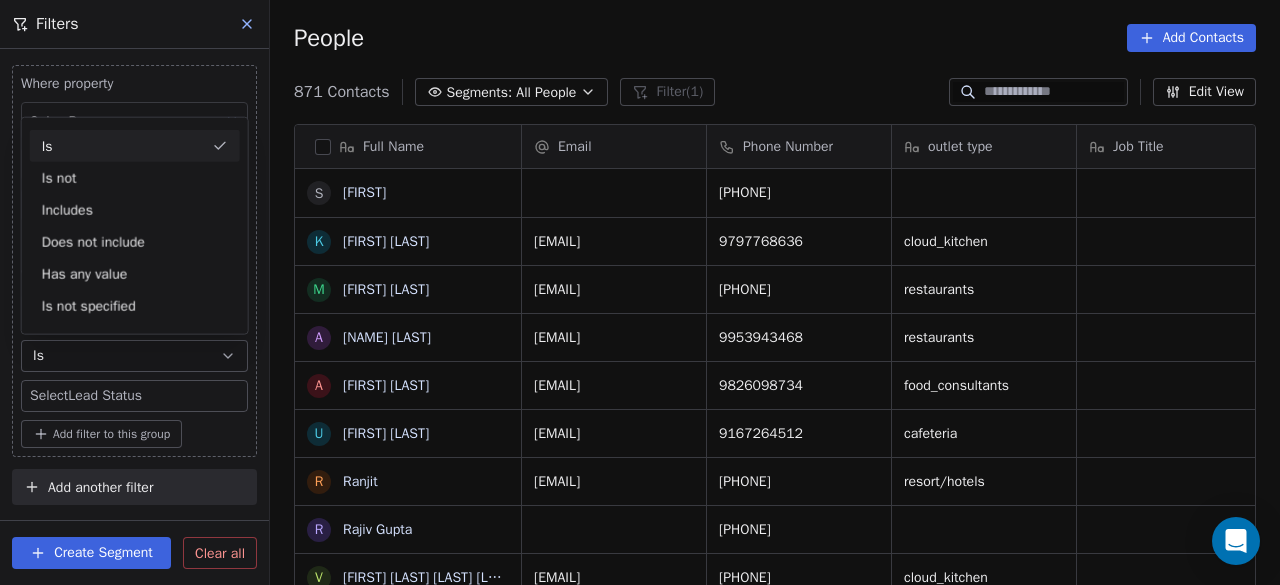 click on "Is" at bounding box center (135, 146) 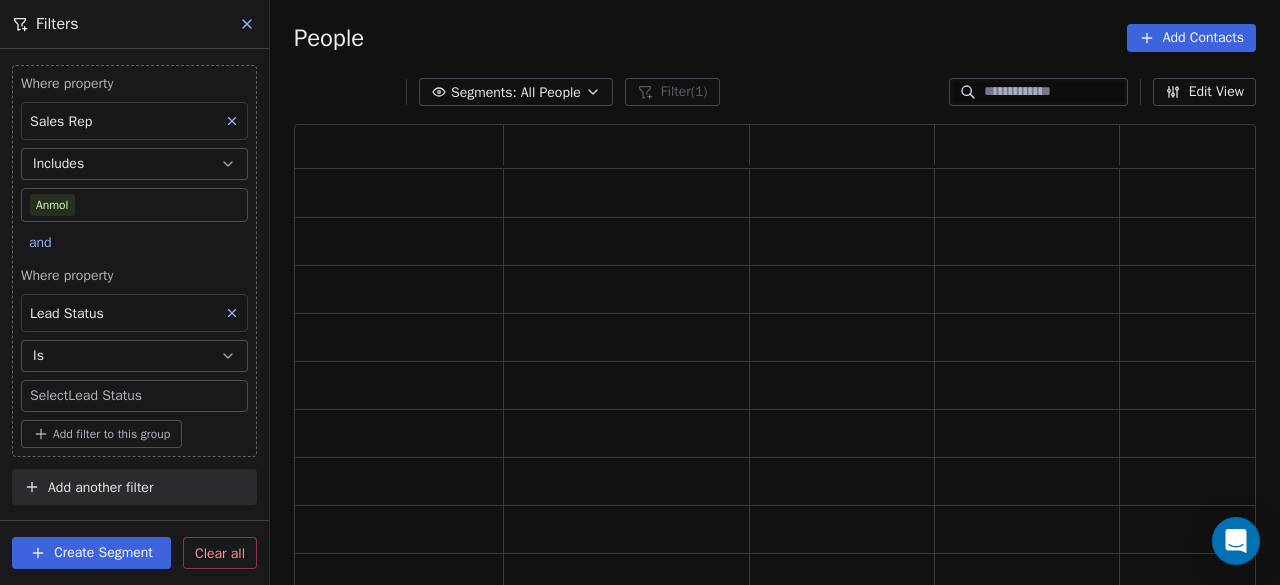scroll, scrollTop: 16, scrollLeft: 16, axis: both 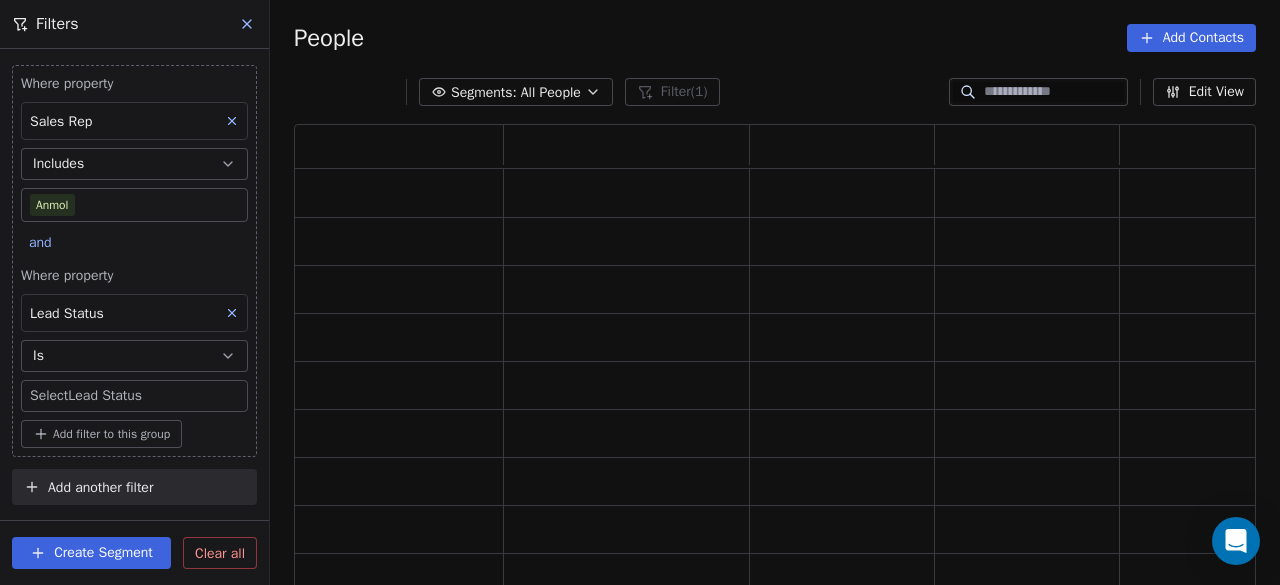 click on "On2Cook India Pvt. Ltd. Contacts People Marketing Workflows Campaigns Sales Pipelines Sequences Beta Tools Apps AI Agents Help & Support Filters Where property Sales Rep Includes Anmol and Where property Lead Status Is Select Lead Status Add filter to this group Add another filter Create Segment Clear all People Add Contacts Segments: All People Filter (1) Edit View Tag Add to Sequence" at bounding box center (640, 292) 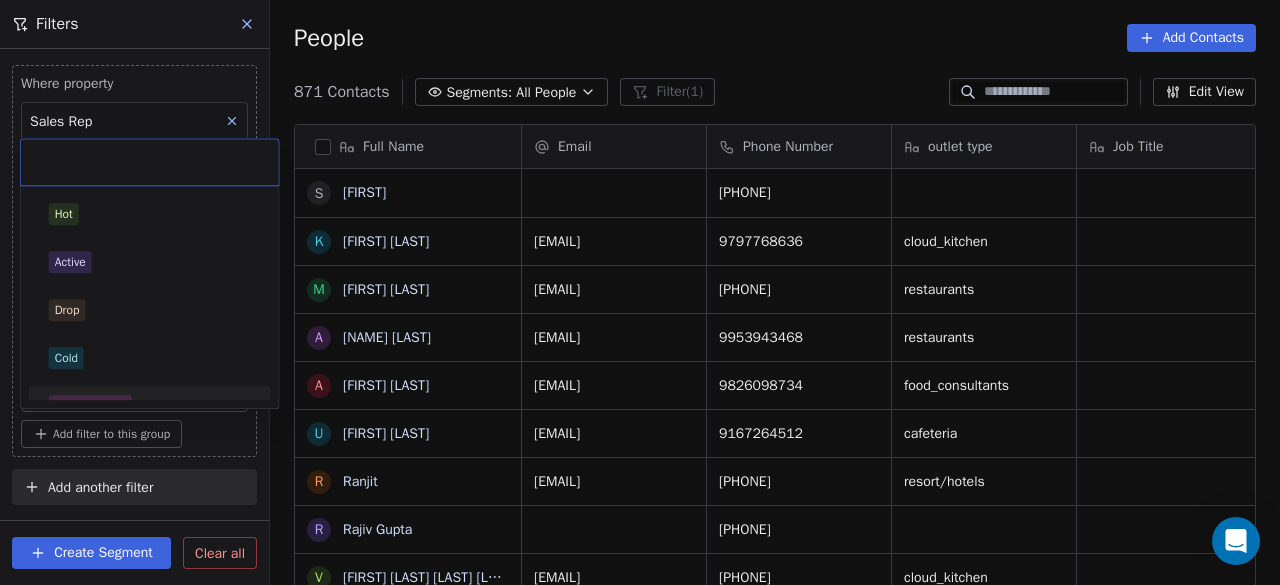 scroll, scrollTop: 16, scrollLeft: 16, axis: both 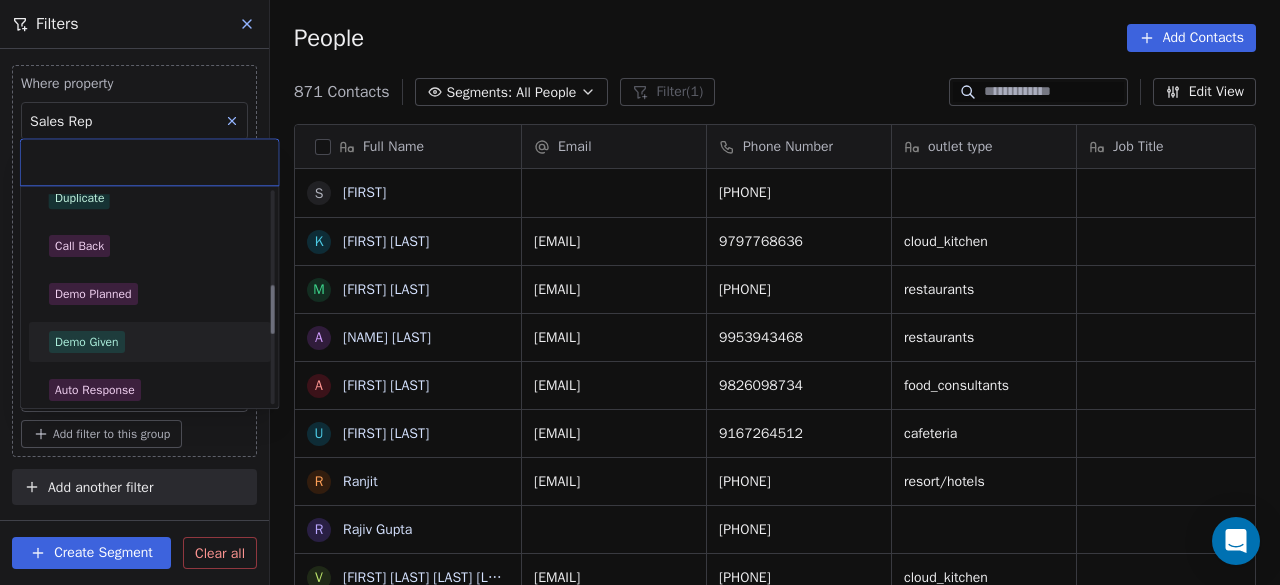 click on "Demo Given" at bounding box center (87, 342) 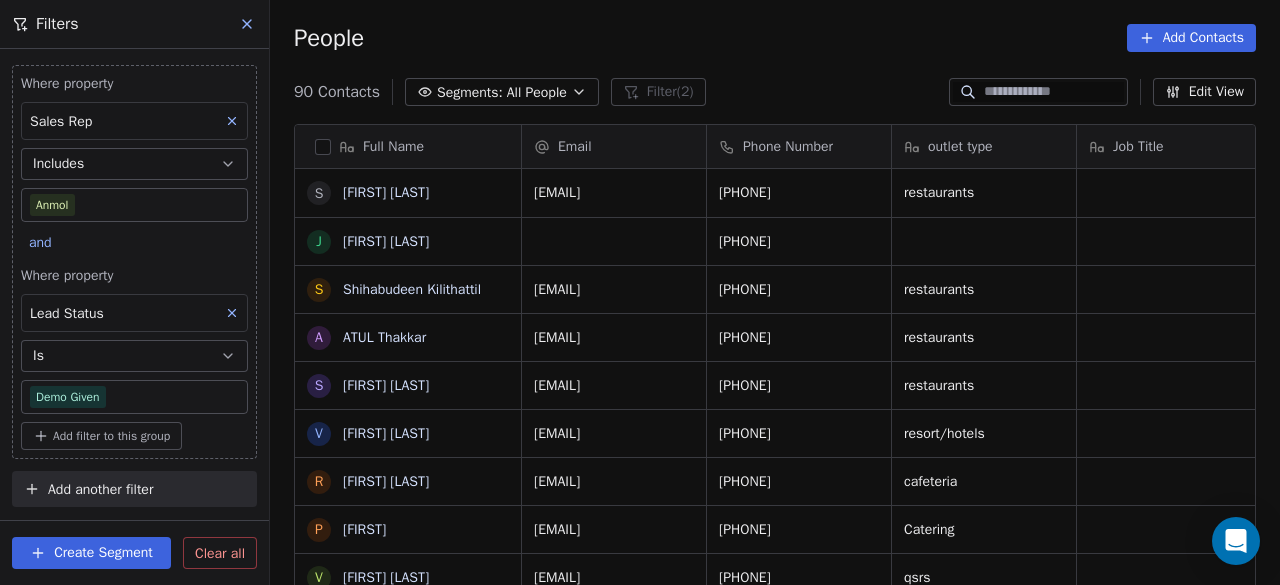 click on "Where property Sales Rep Includes Anmol and Where property Lead Status Is Demo Given Add filter to this group Add another filter Create Segment Clear all" at bounding box center (134, 317) 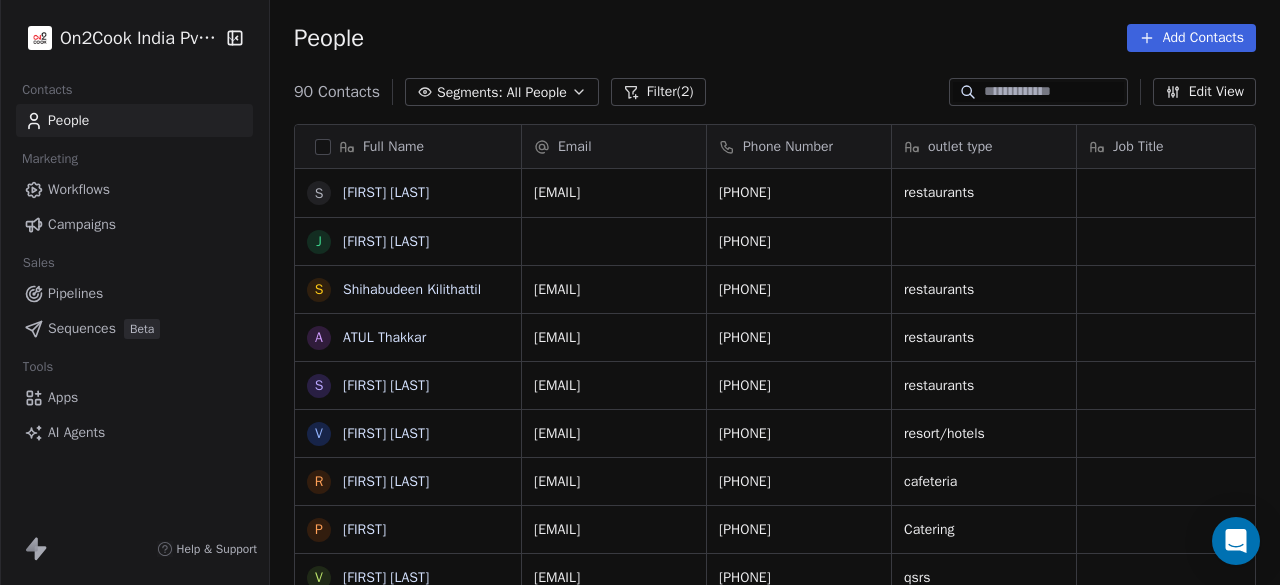 click on "Pipelines" at bounding box center [134, 293] 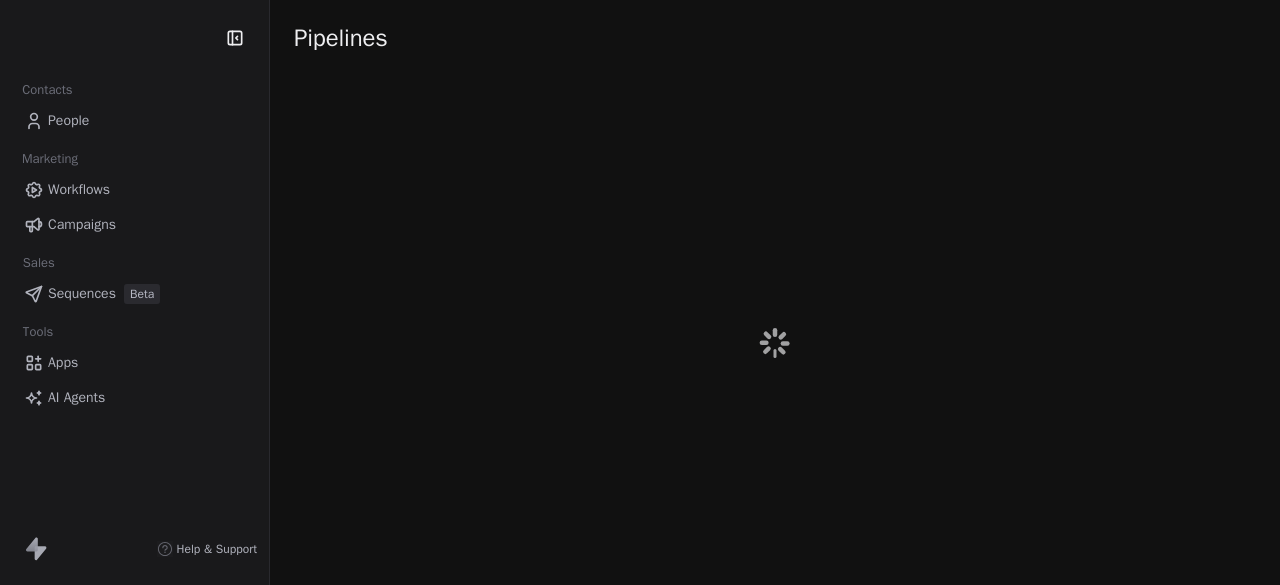 scroll, scrollTop: 0, scrollLeft: 0, axis: both 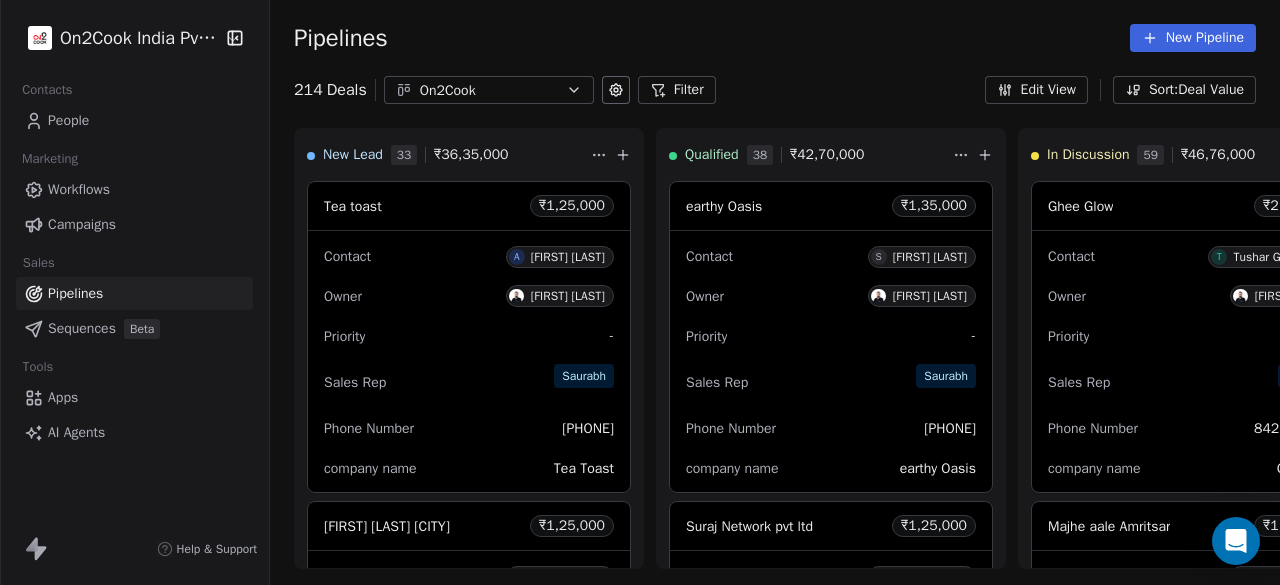 click on "Filter" at bounding box center [677, 90] 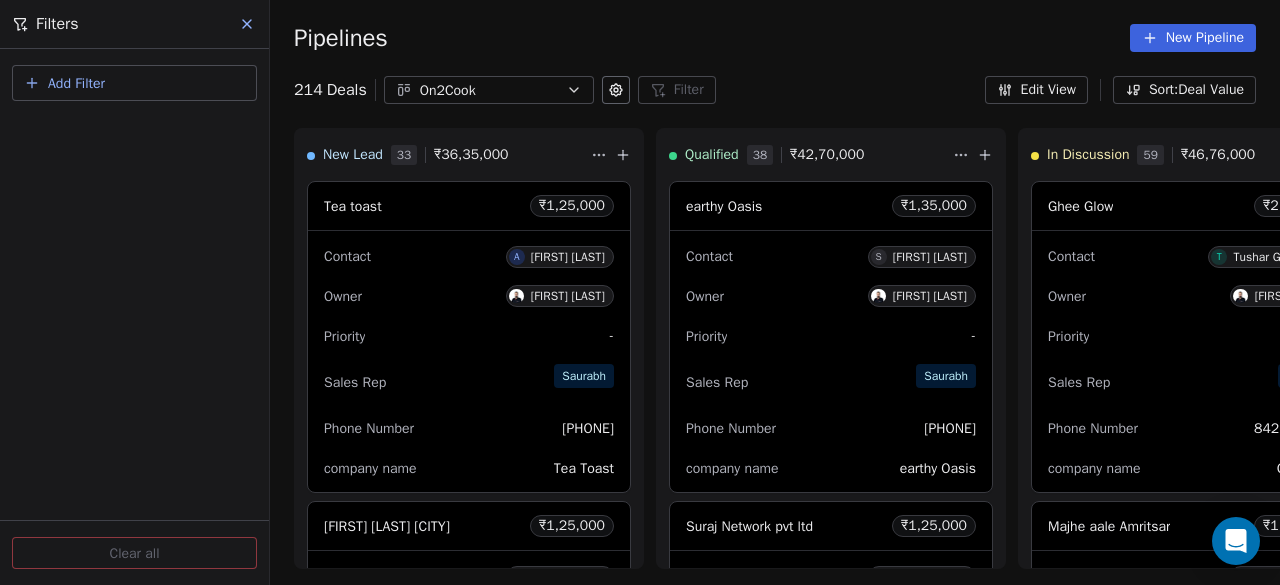 click on "Add Filter" at bounding box center [134, 83] 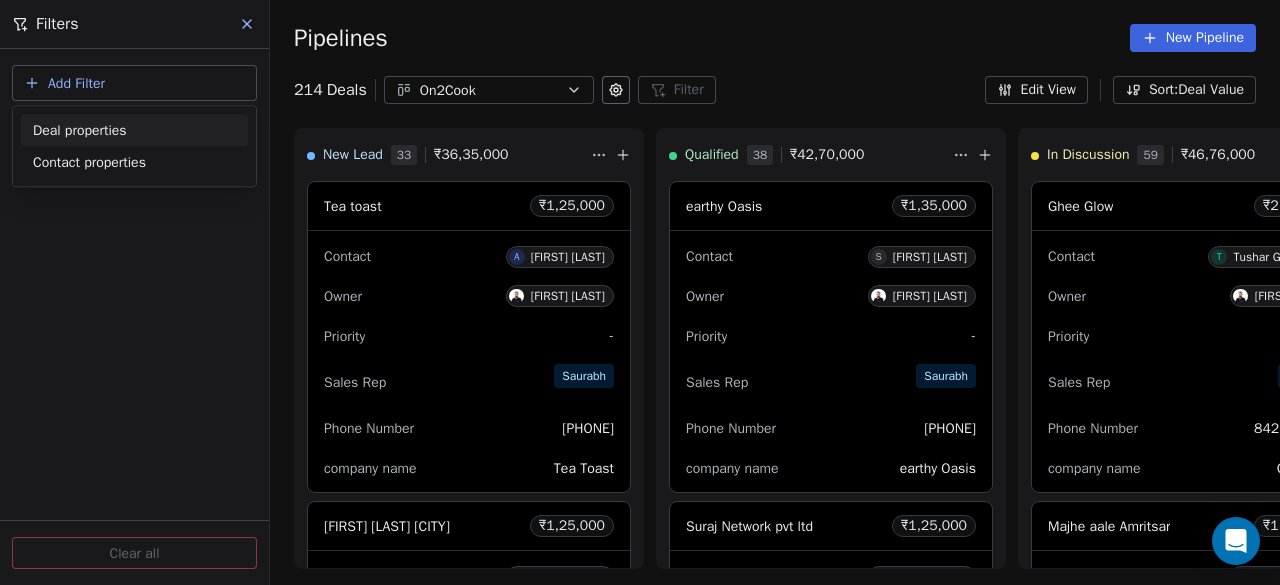 click on "Deal properties" at bounding box center (80, 130) 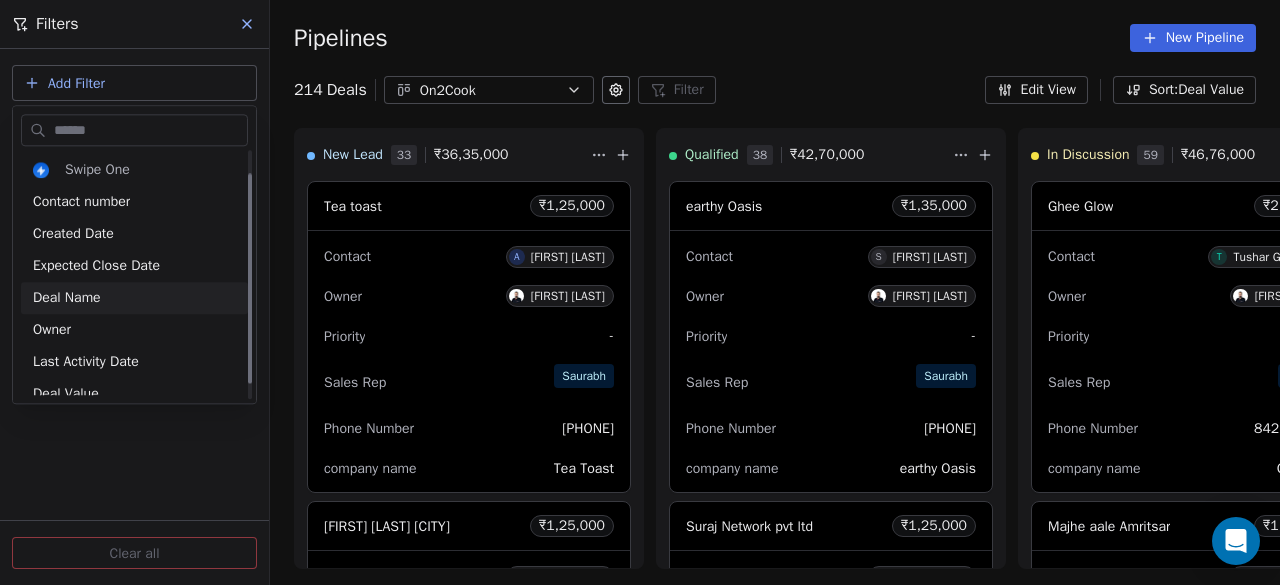scroll, scrollTop: 46, scrollLeft: 0, axis: vertical 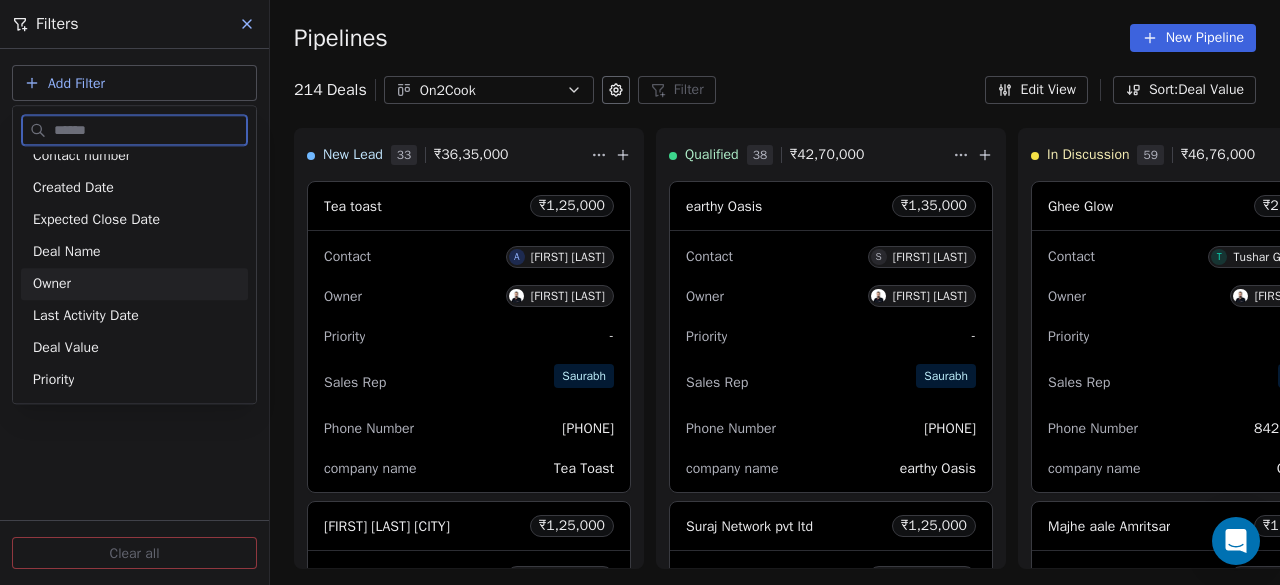 click on "Owner" at bounding box center (134, 284) 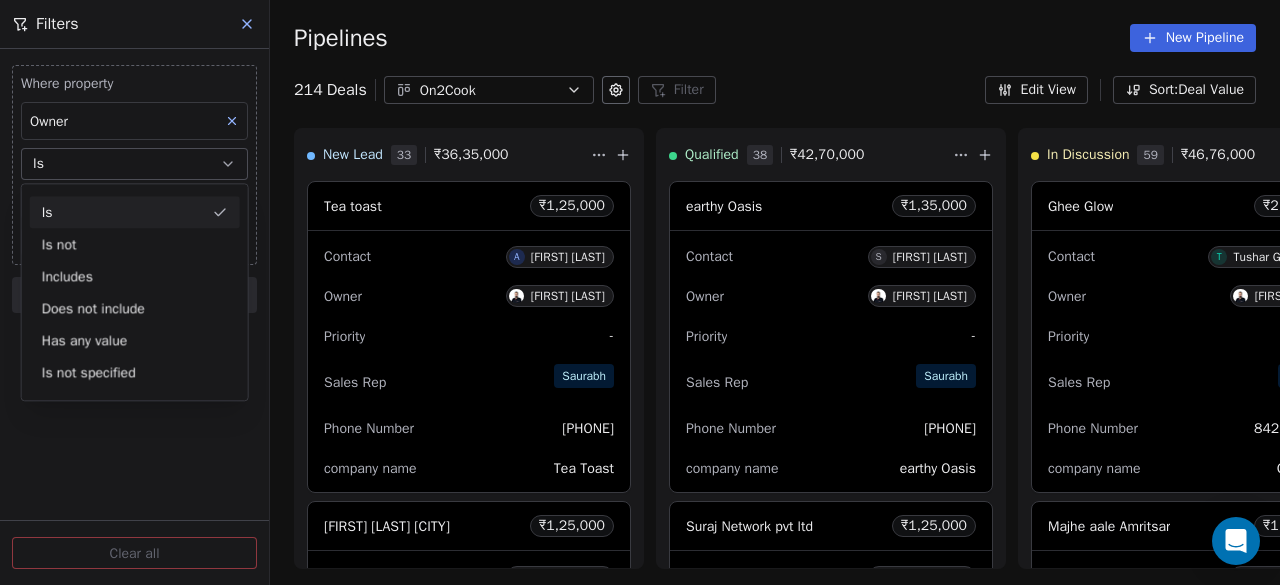 click on "Is" at bounding box center (135, 212) 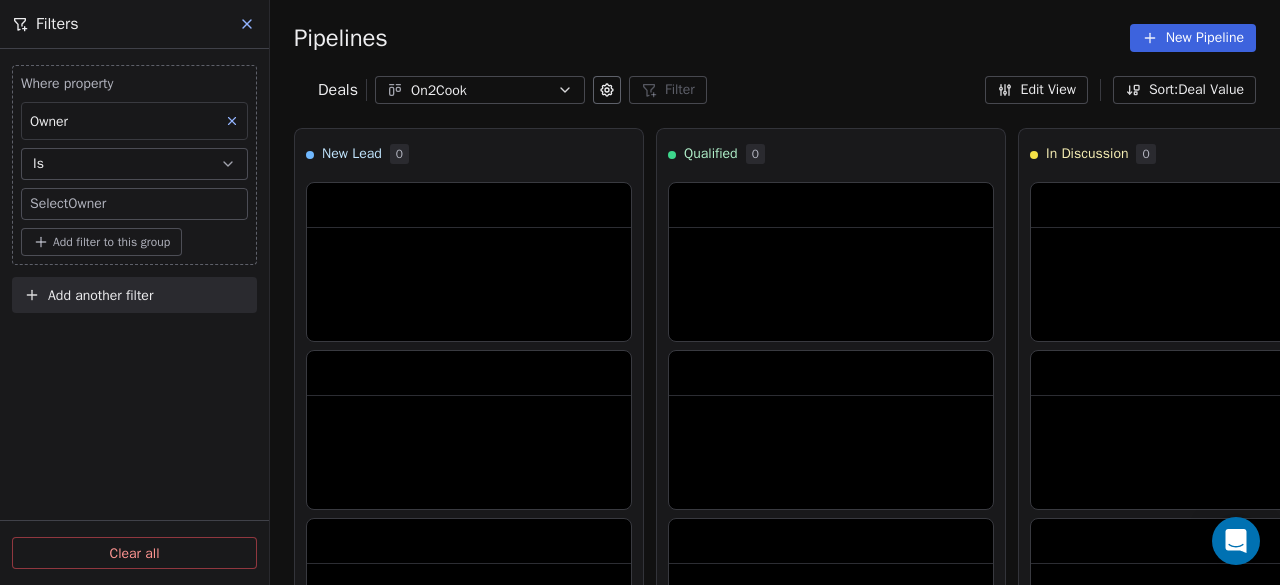 click on "On2Cook India Pvt. Ltd. Contacts People Marketing Workflows Campaigns Sales Pipelines Sequences Beta Tools Apps AI Agents Help & Support Pipelines  New Pipeline Deals On2Cook Filter  Filters Where property   Owner   Is Select  Owner Add filter to this group Add another filter Clear all Edit View Sort:  Deal Value New Lead 0 Qualified 0 In Discussion 0 Proposal 0 Negotiation 0 Won 0 Lost 0
To pick up a draggable item, press the space bar.
While dragging, use the arrow keys to move the item.
Press space again to drop the item in its new position, or press escape to cancel." at bounding box center (640, 292) 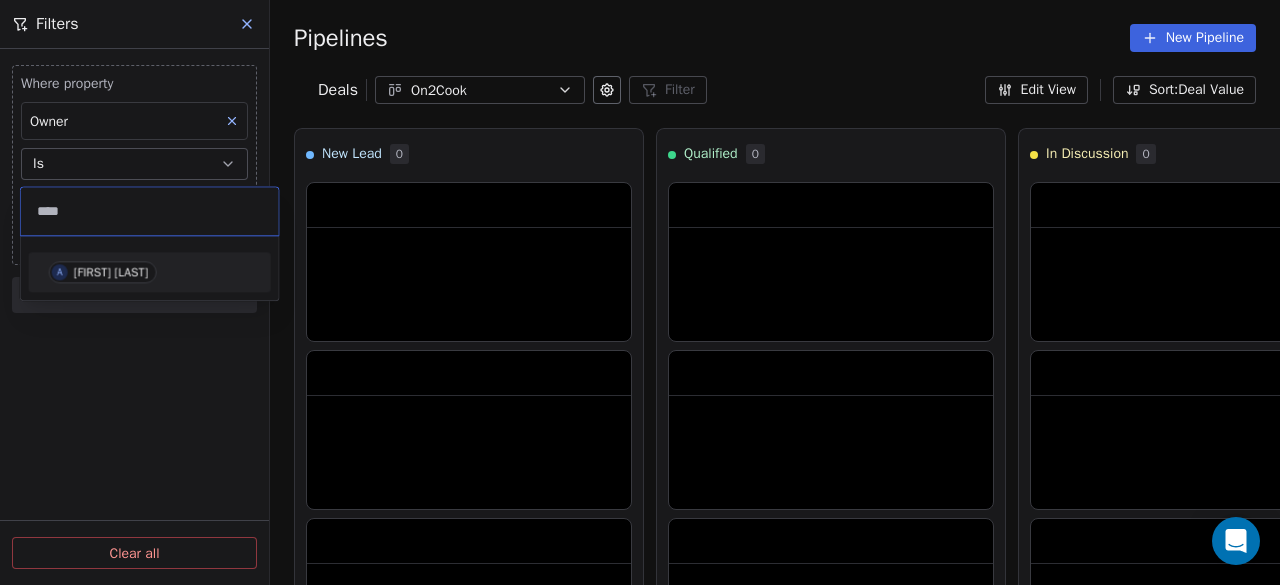 type on "****" 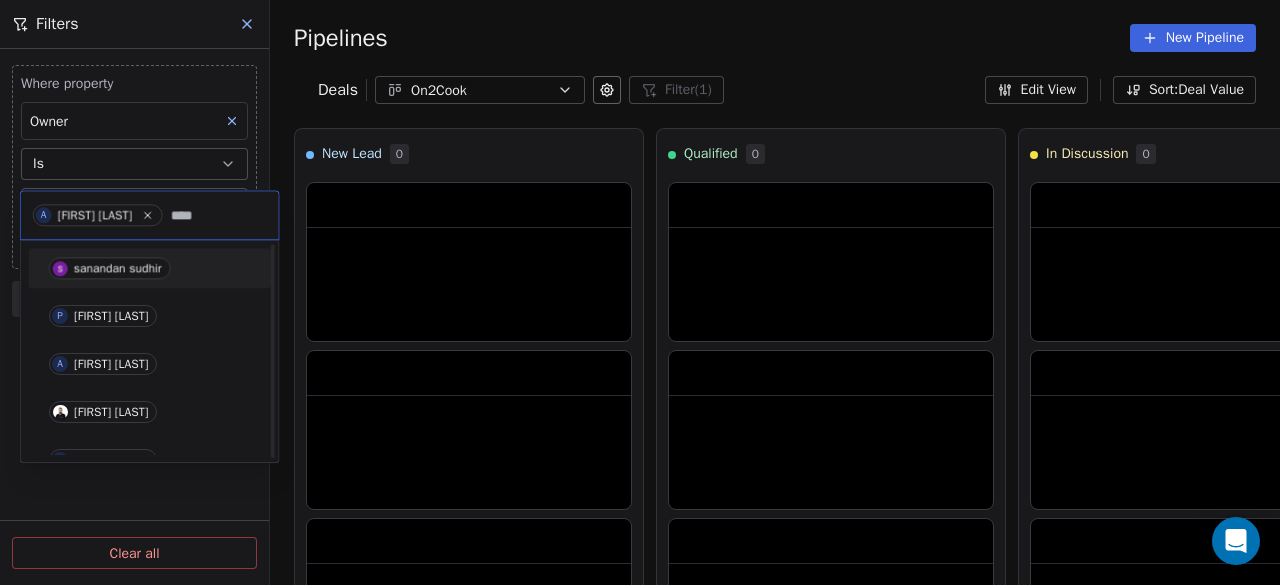 type 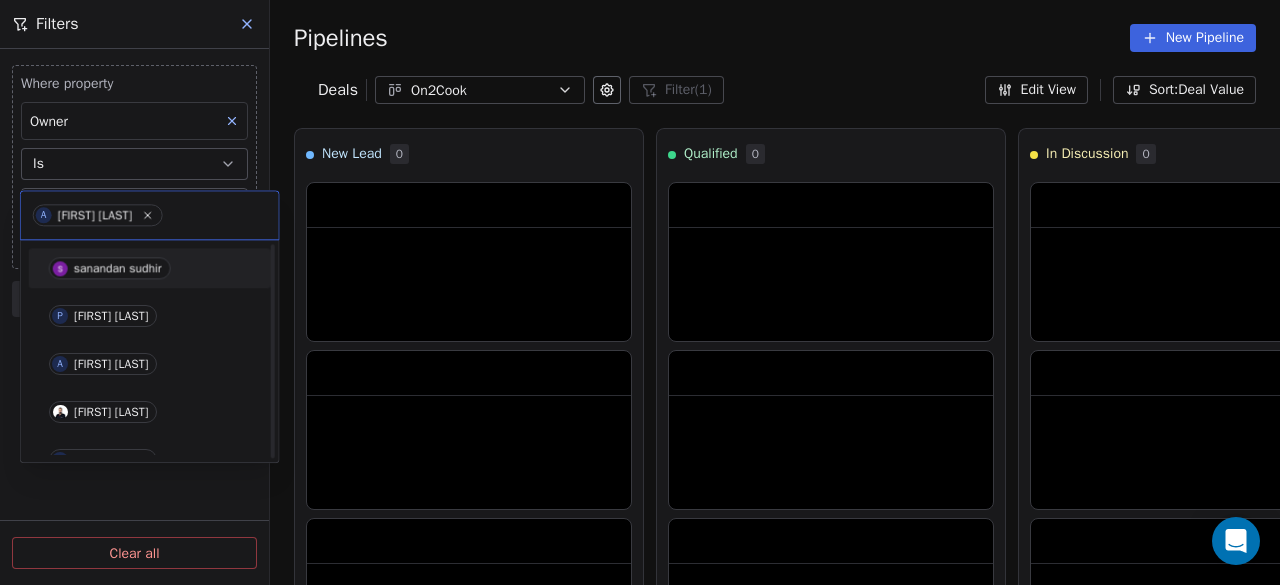 scroll, scrollTop: 457, scrollLeft: 0, axis: vertical 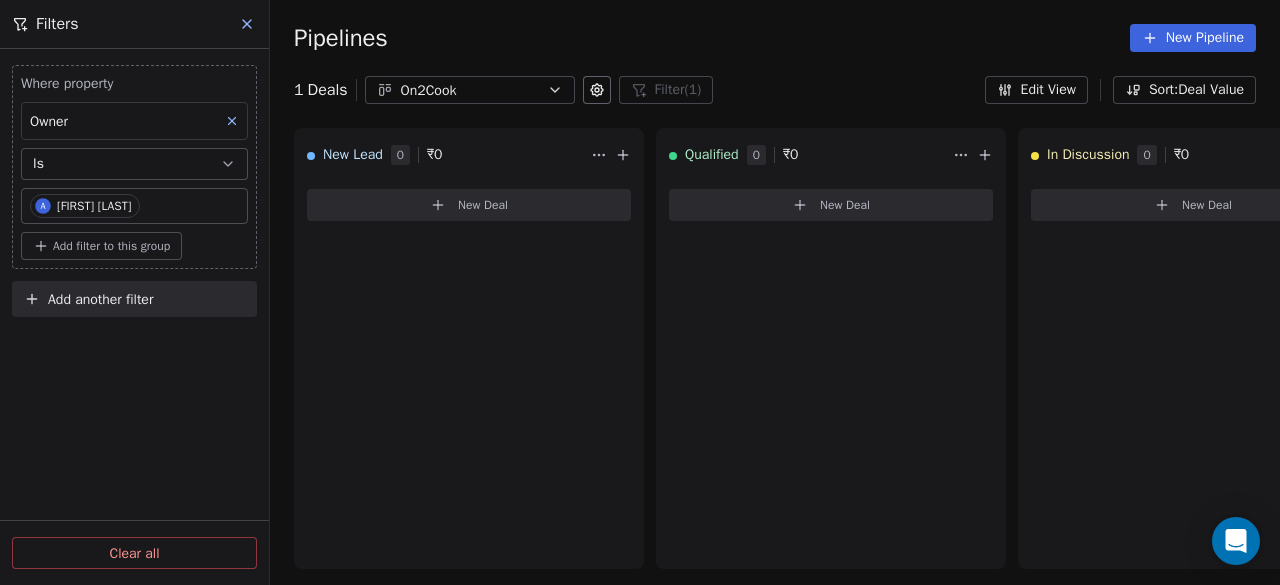 click on "Where property   Owner   Is A Ankitkumar Temburkar Add filter to this group Add another filter Clear all" at bounding box center [134, 317] 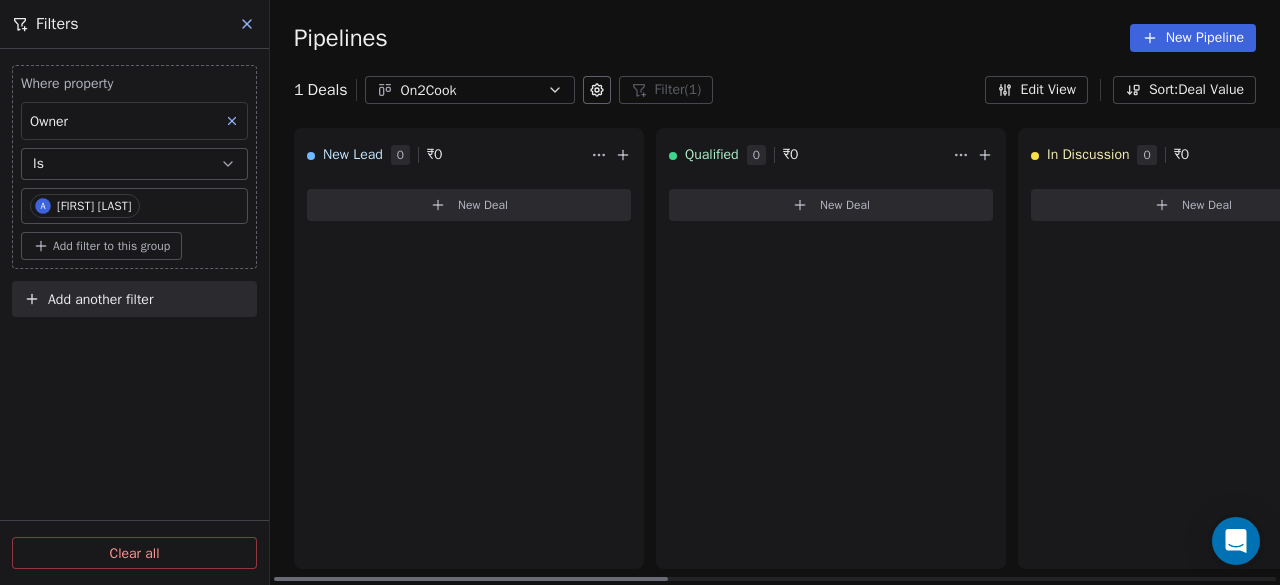 click 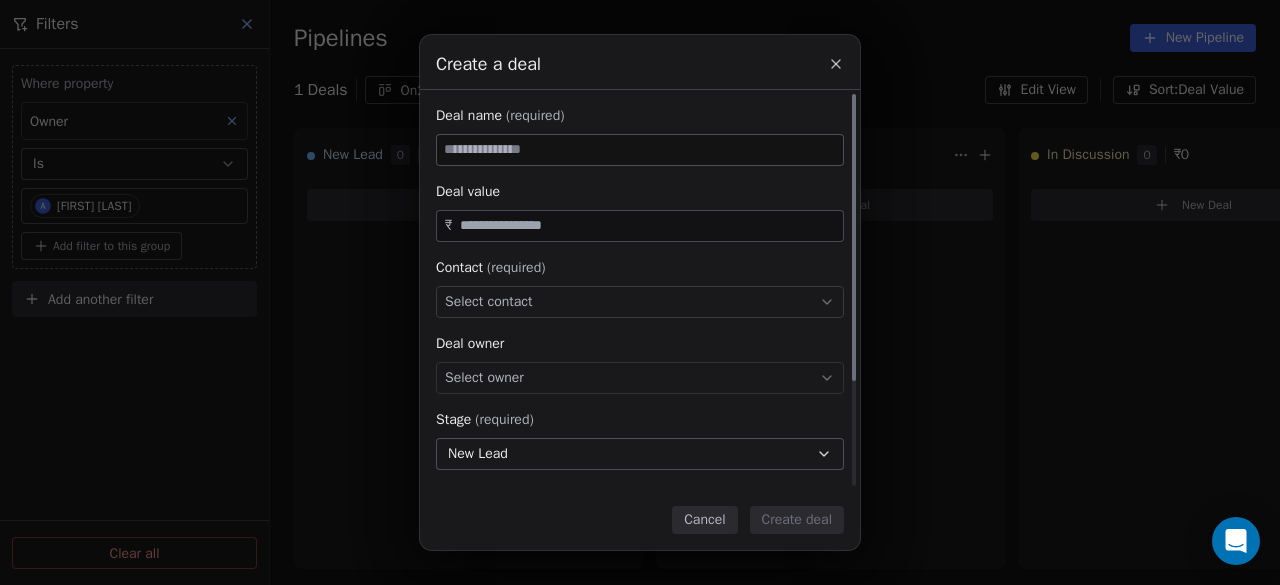 click at bounding box center (640, 150) 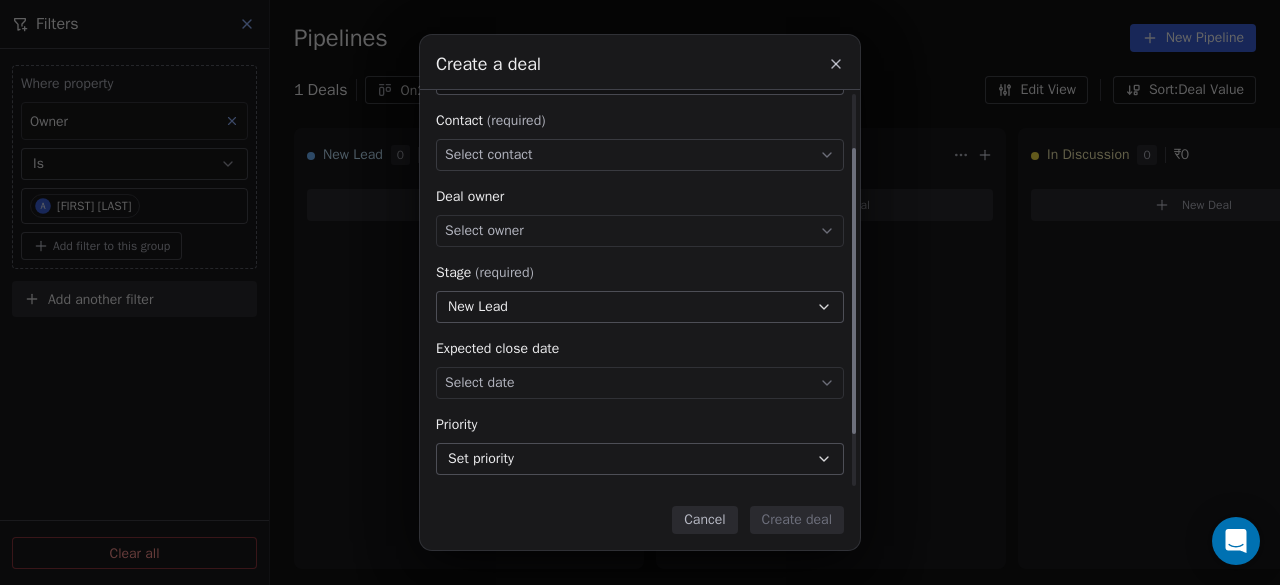 scroll, scrollTop: 148, scrollLeft: 0, axis: vertical 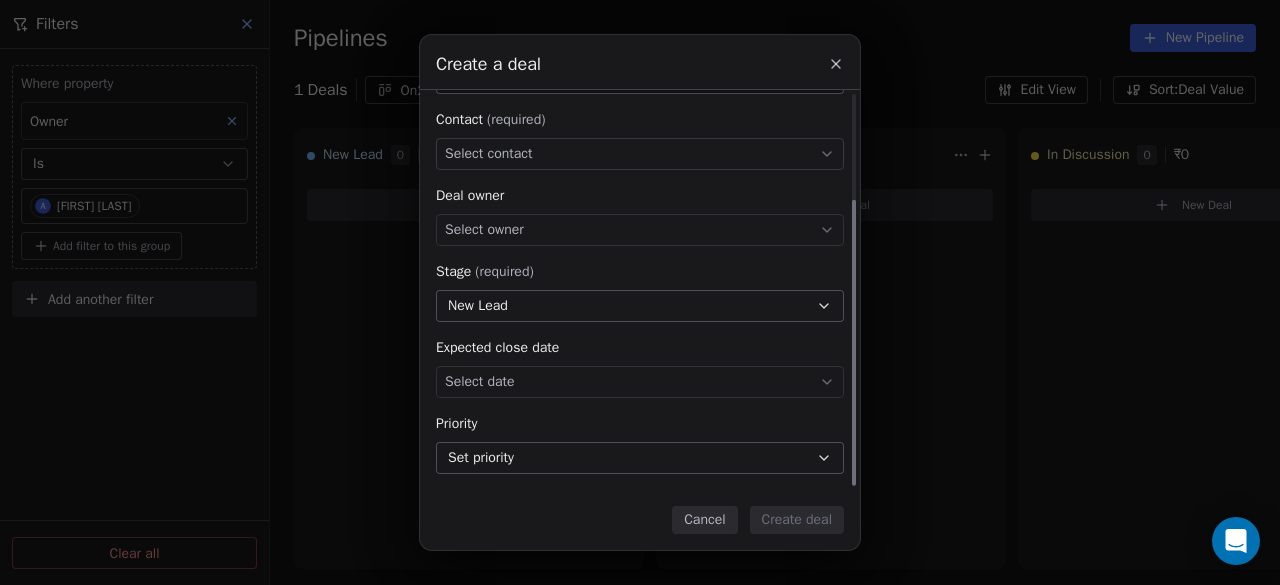 click on "Set priority" at bounding box center [640, 458] 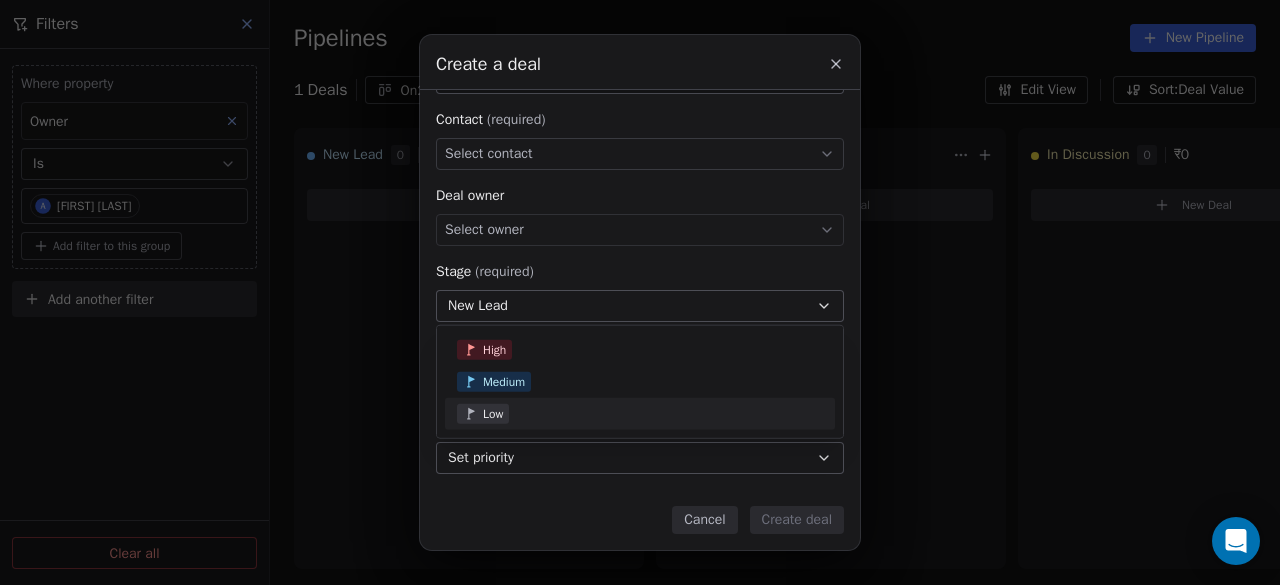 click on "Create a deal Deal name (required) Deal value ₹ Contact (required) Select contact Deal owner Select owner Stage (required) New Lead Expected close date Select date Priority Set priority Cancel Create deal" at bounding box center [640, 292] 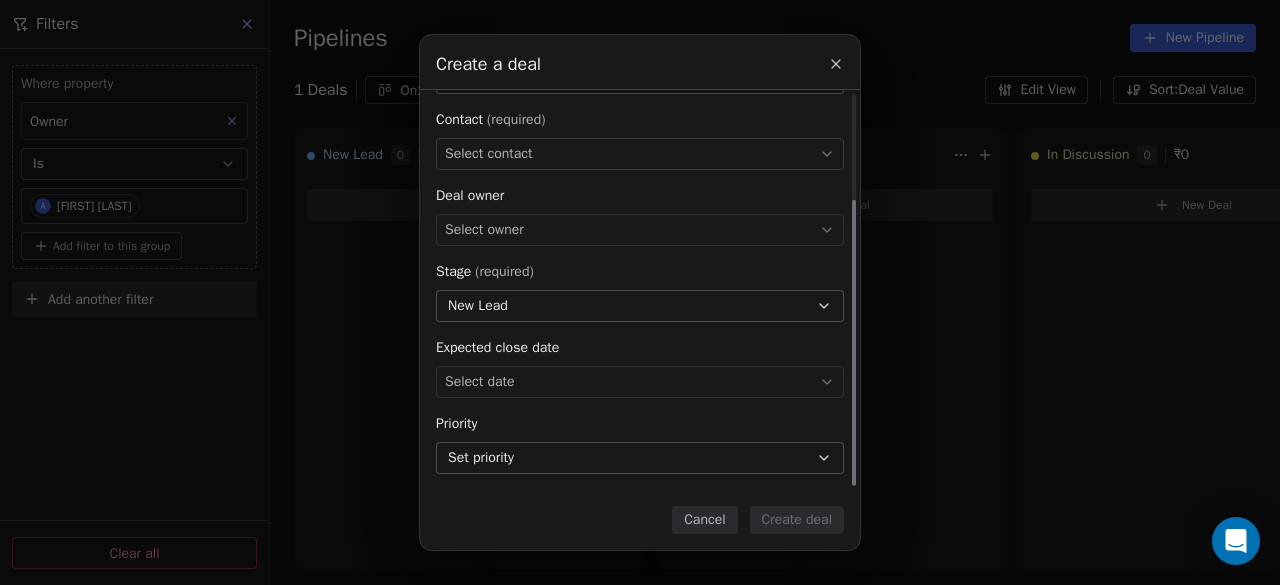 click on "New Lead" at bounding box center (478, 305) 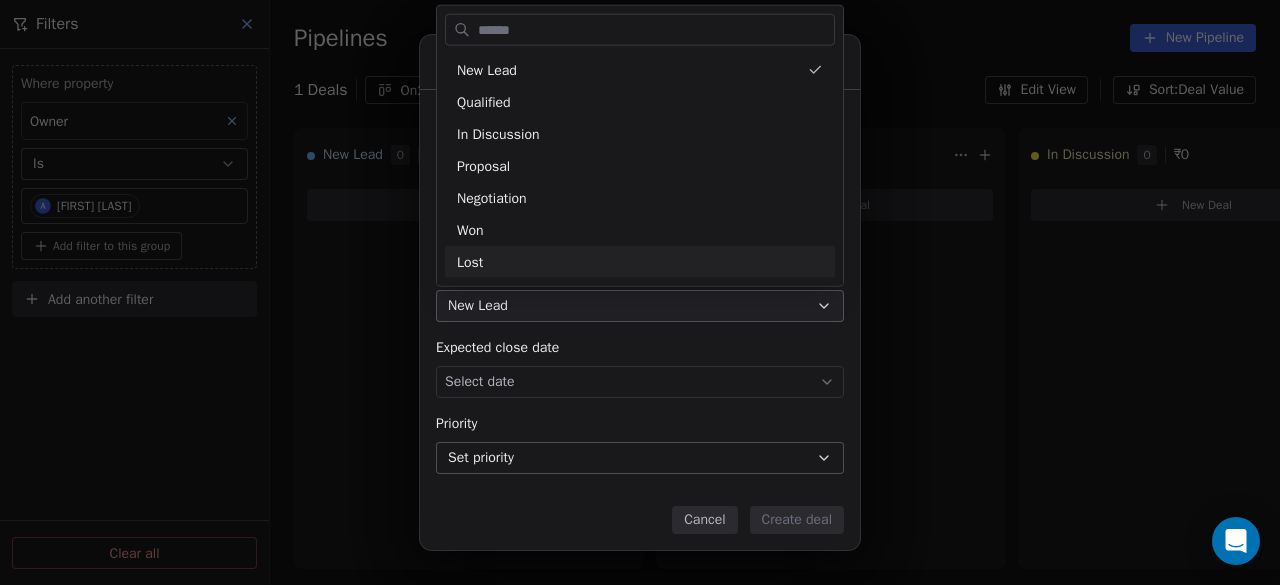 click on "Create a deal Deal name (required) Deal value ₹ Contact (required) Select contact Deal owner Select owner Stage (required) New Lead Expected close date Select date Priority Set priority Cancel Create deal" at bounding box center [640, 292] 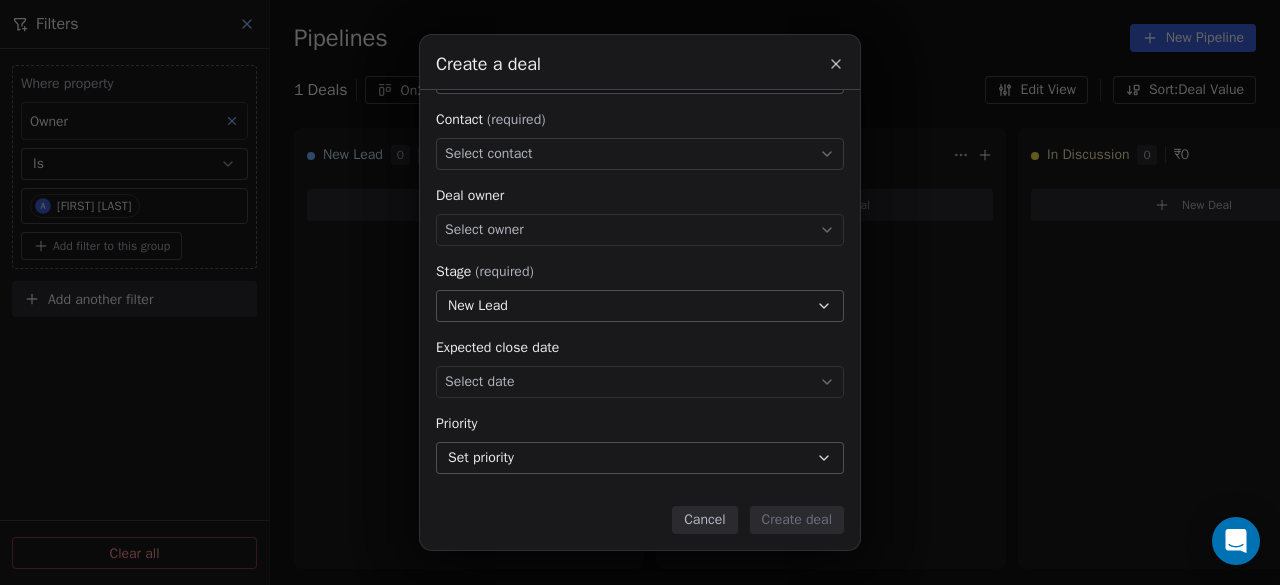 click on "Cancel" at bounding box center [704, 520] 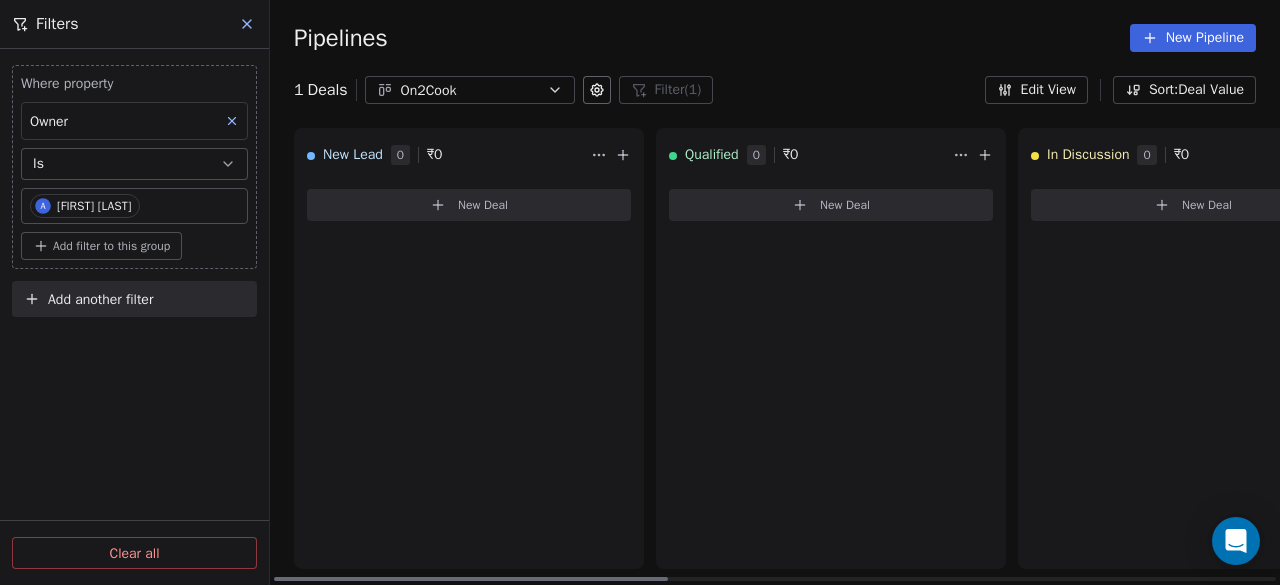 click on "New Lead 0 ₹ 0 New Deal" at bounding box center (469, 348) 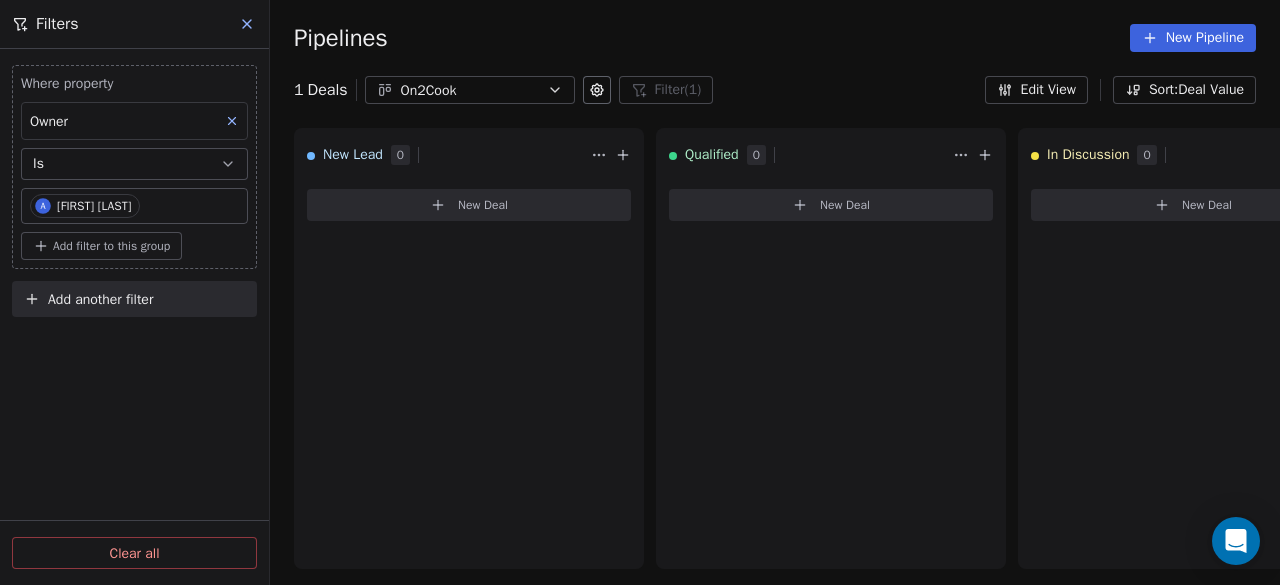 click at bounding box center [248, 24] 